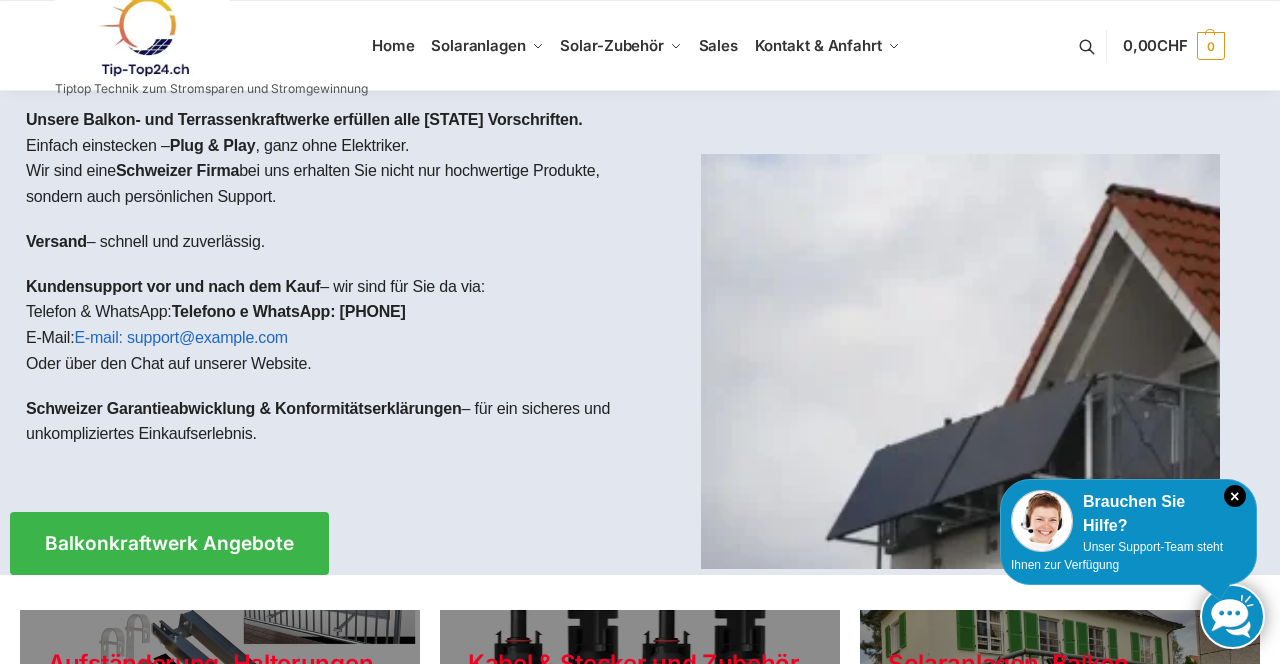 scroll, scrollTop: 0, scrollLeft: 0, axis: both 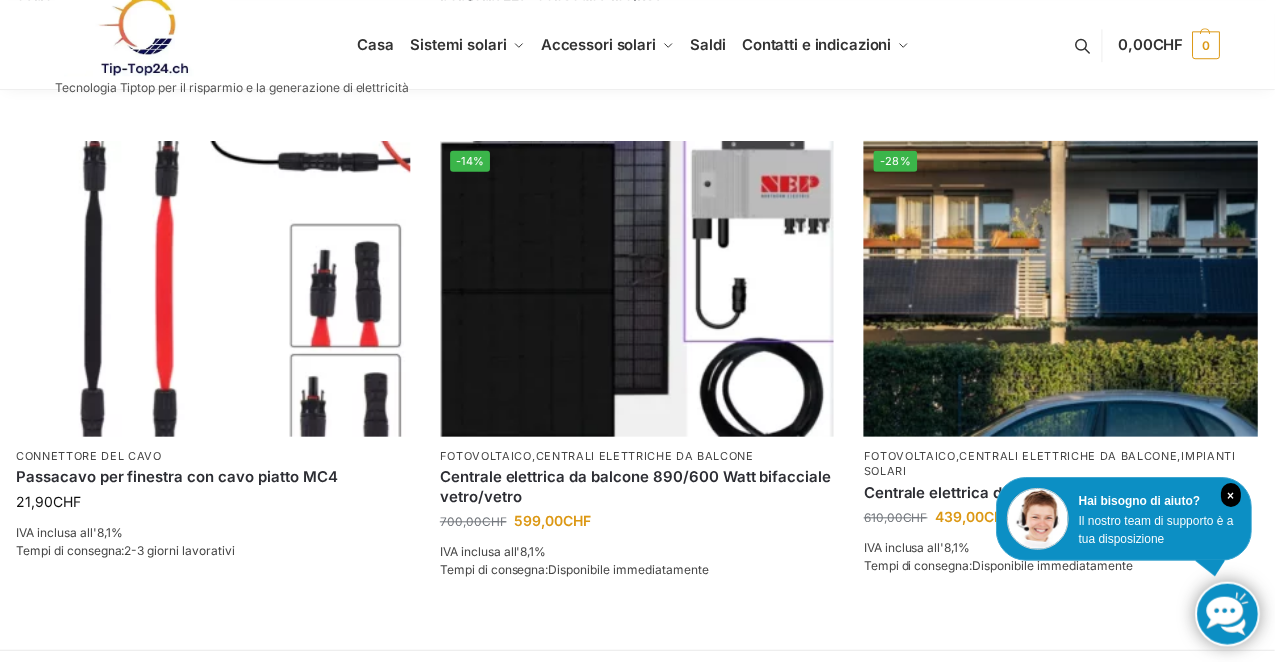 click on "-28% Fotovoltaico  ,  centrali elettriche da balcone  ,  impianti solari Centrale elettrica da balcone 600/810 Watt Fullblack
610,00   CHF   Prezzo originale: 610,00 CHF 439,00   CHF Il prezzo attuale è: 439,00 CHF. IVA inclusa all'8,1% Tempi di consegna:  Disponibile immediatamente Aggiungi al carrello" at bounding box center [1065, 386] 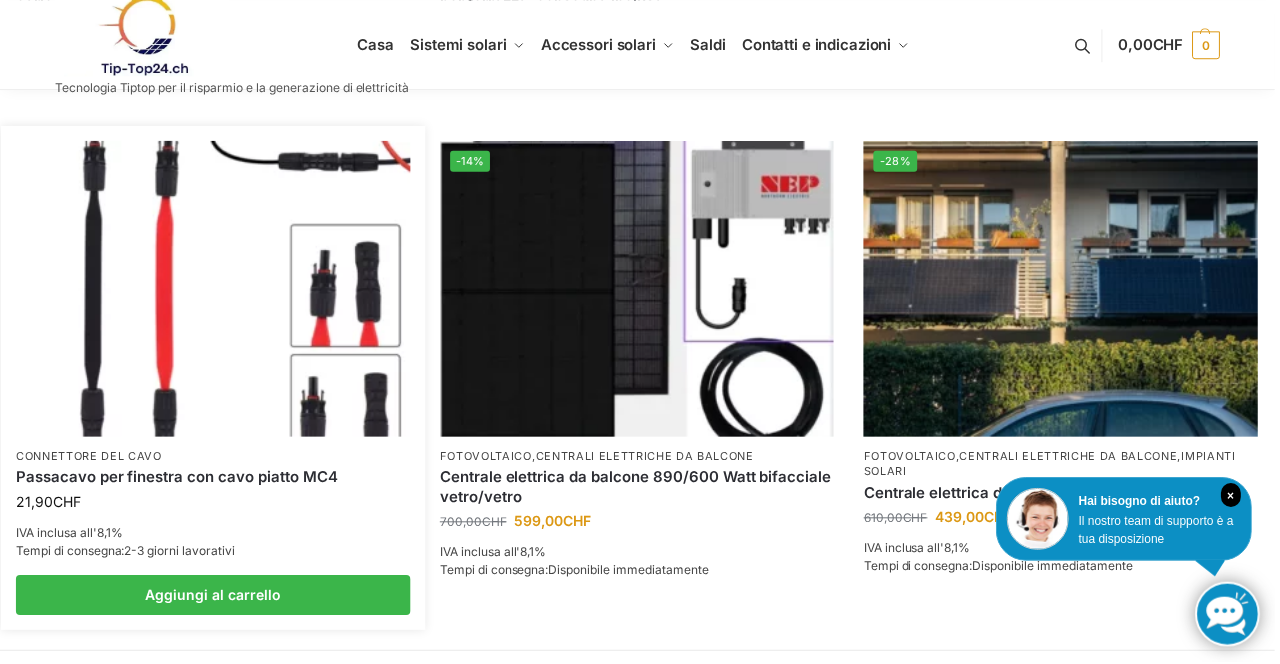 click at bounding box center (214, 289) 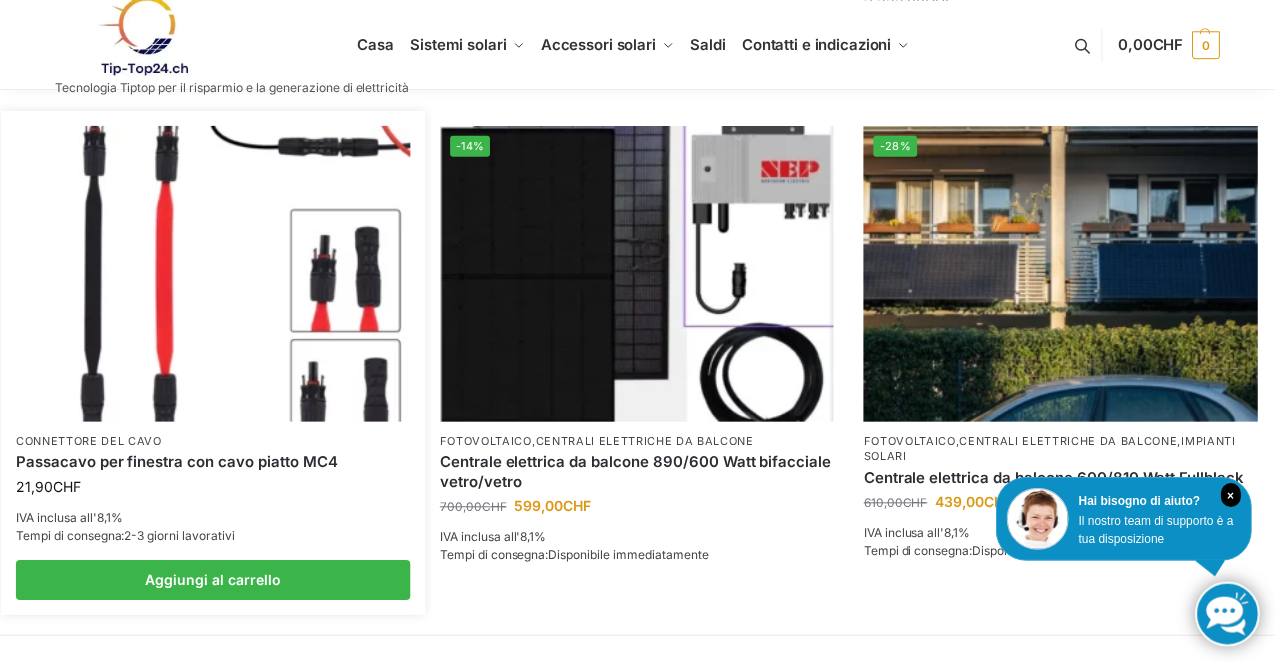 scroll, scrollTop: 1395, scrollLeft: 0, axis: vertical 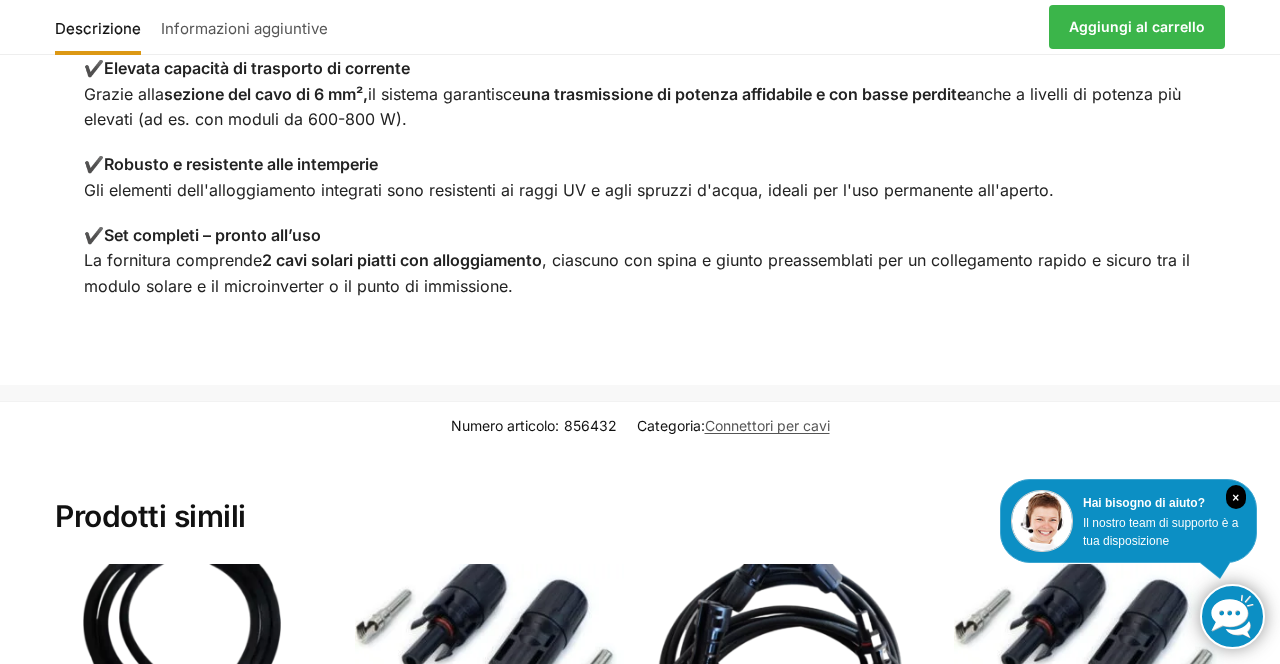 click on "Descrizione
Informazioni aggiuntive					 Caratteristiche e vantaggi del cavo solare piatto con penetrazione dell'alloggiamento ✔️  Piatto e flessibile  Il cavo solare preassemblato è progettato appositamente per essere instradato attraverso finestre, portefinestre o pieghe a battente, senza forare o apportare modifiche permanenti all'edificio. ✔️  Installazione semplice:  grazie al design piatto e ai connettori preassemblati, l'installazione è particolarmente rapida e senza attrezzi. Basta inserirla tra il telaio della finestra o della porta, chiuderla e il gioco è fatto! ✔️  Connettori compatibili con il fotovoltaico  Ogni estremità del cavo è dotata di un connettore fotovoltaico standardizzato e di un giunto corrispondente,  compatibile con i comuni sistemi fotovoltaici  (ad es. MC4). ✔️  Elevata capacità di trasporto di corrente  Grazie alla  sezione del cavo di 6 mm²,  il sistema garantisce  una trasmissione di potenza affidabile e con basse perdite ✔️  ✔️  Peso" at bounding box center [640, 5] 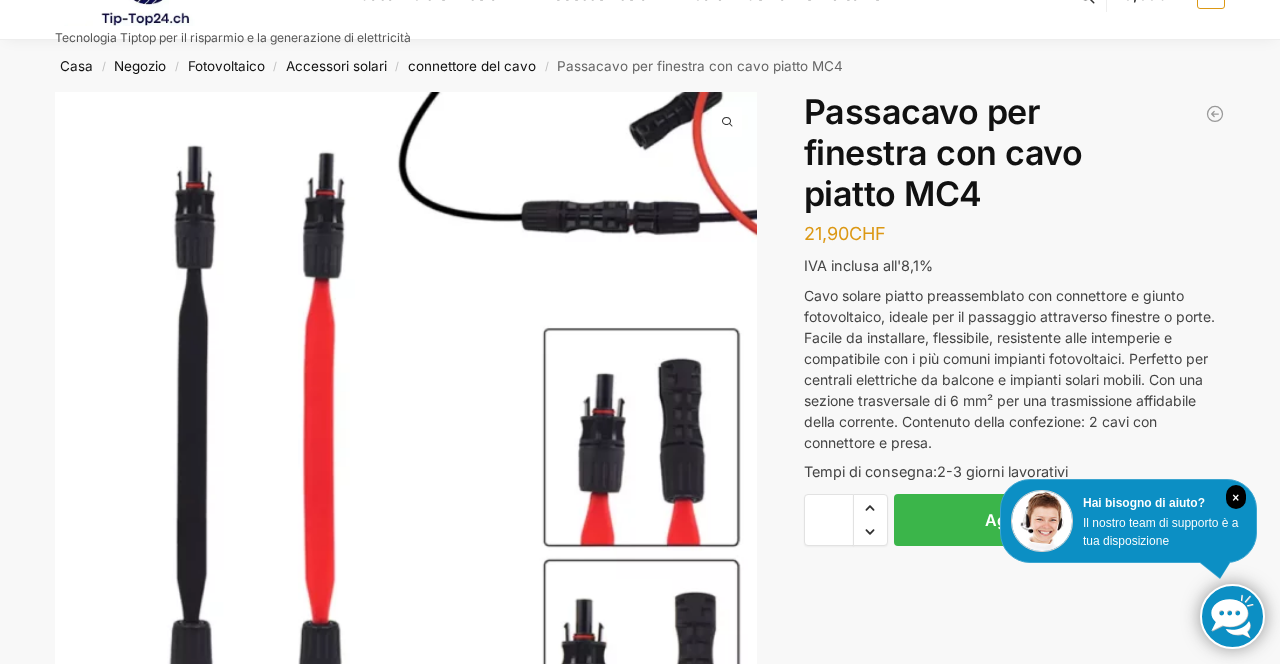 scroll, scrollTop: 0, scrollLeft: 0, axis: both 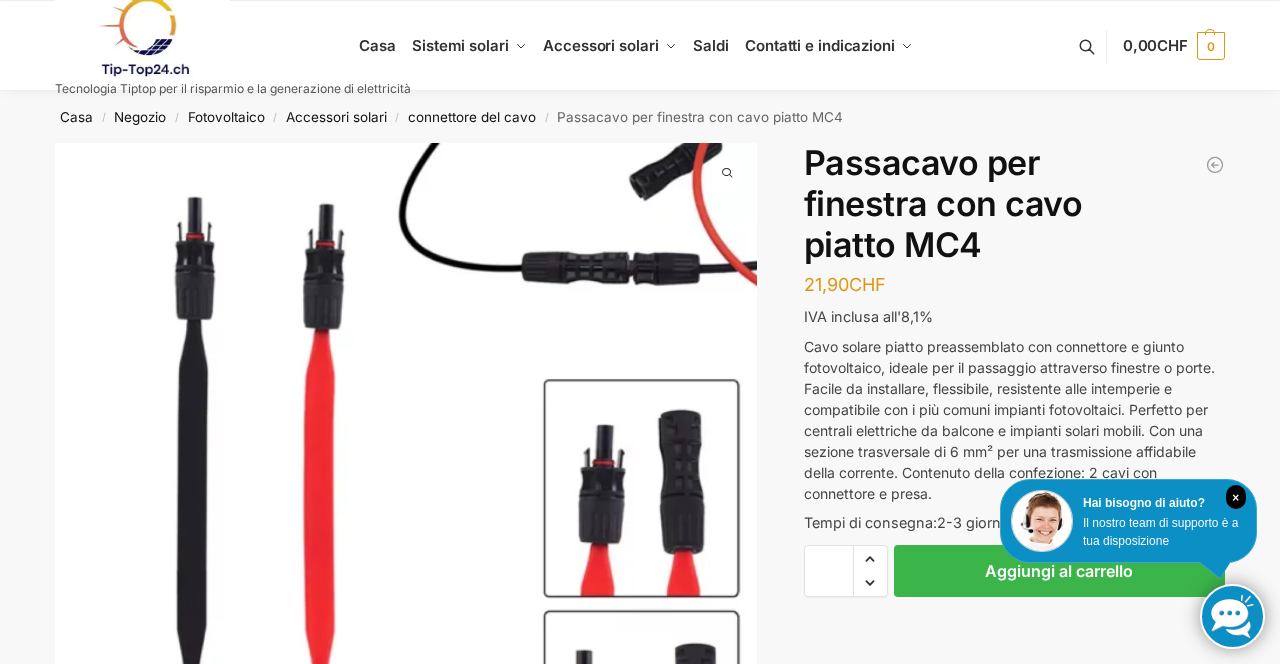 click at bounding box center [233, 36] 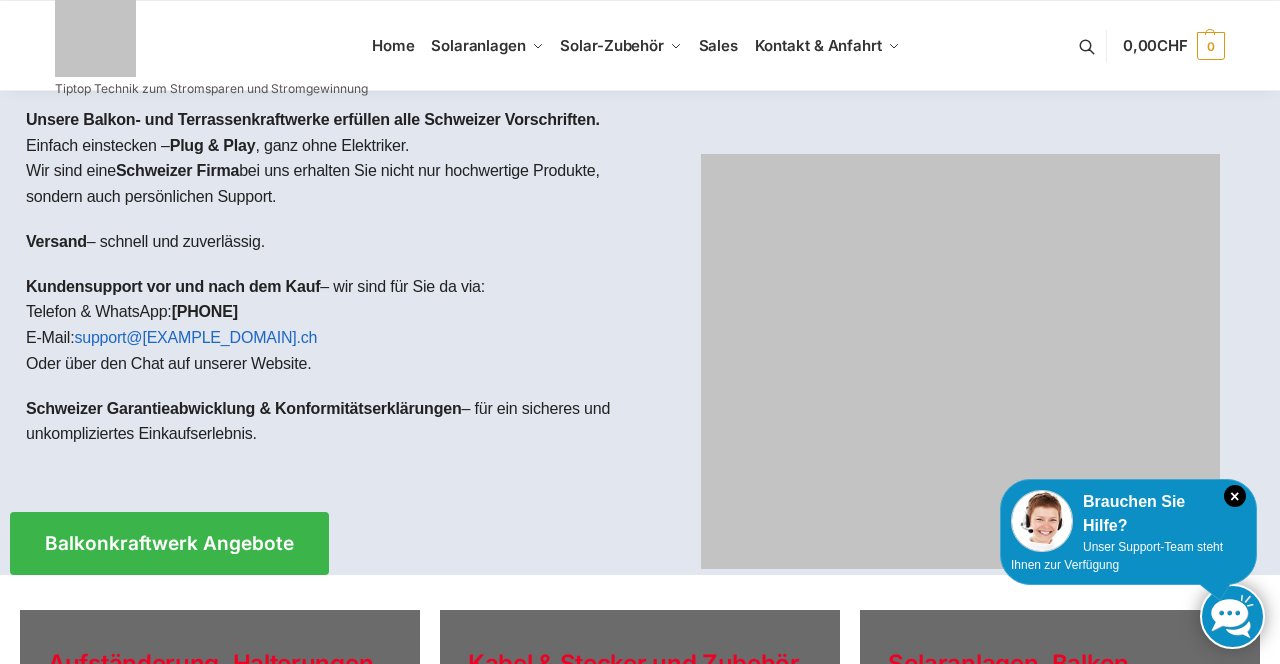 scroll, scrollTop: 0, scrollLeft: 0, axis: both 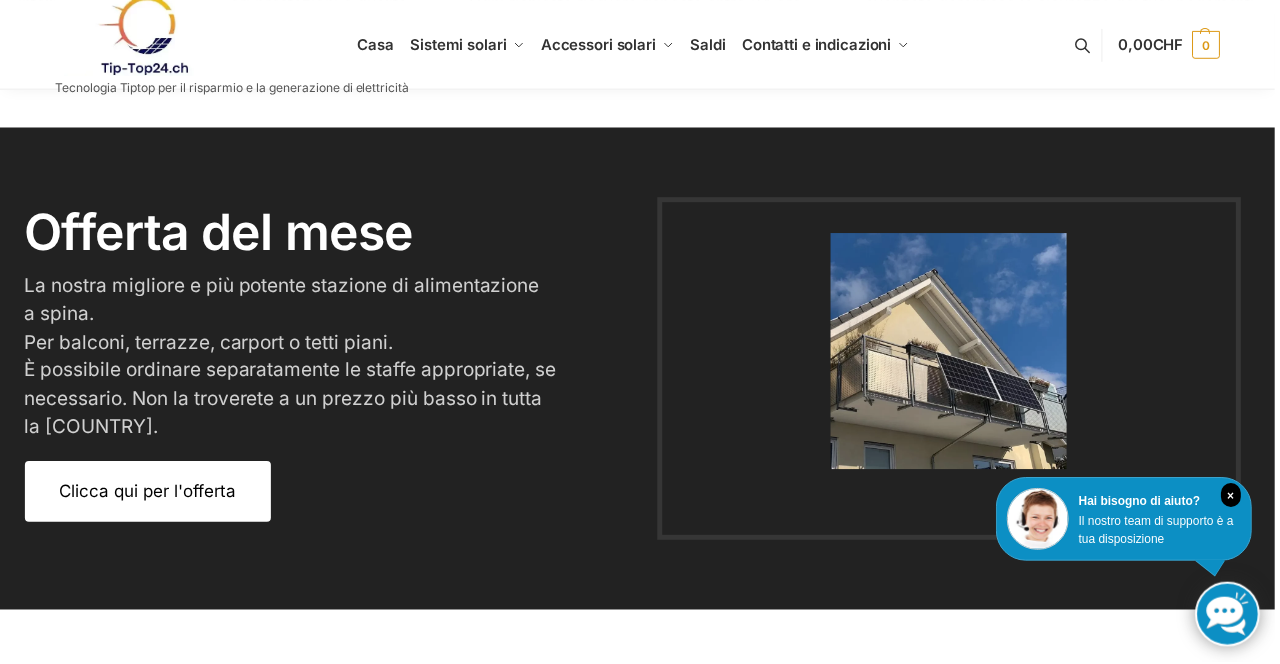 click on "Clicca qui per l'offerta" at bounding box center [148, 493] 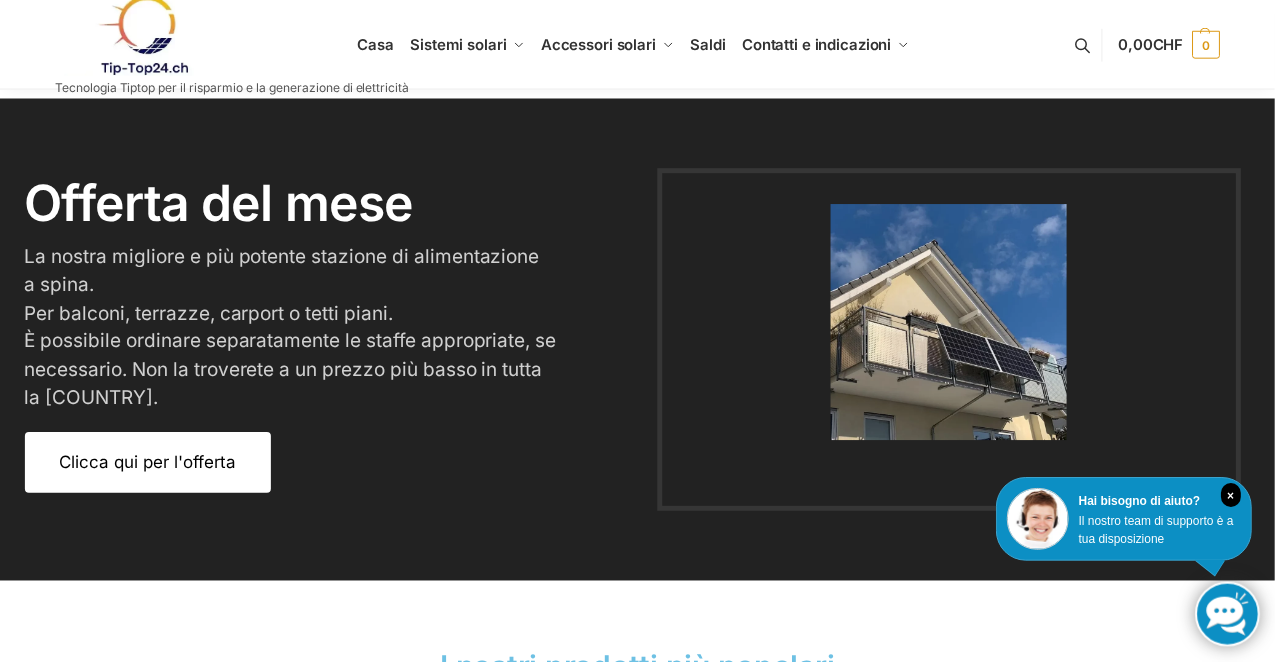scroll, scrollTop: 2462, scrollLeft: 0, axis: vertical 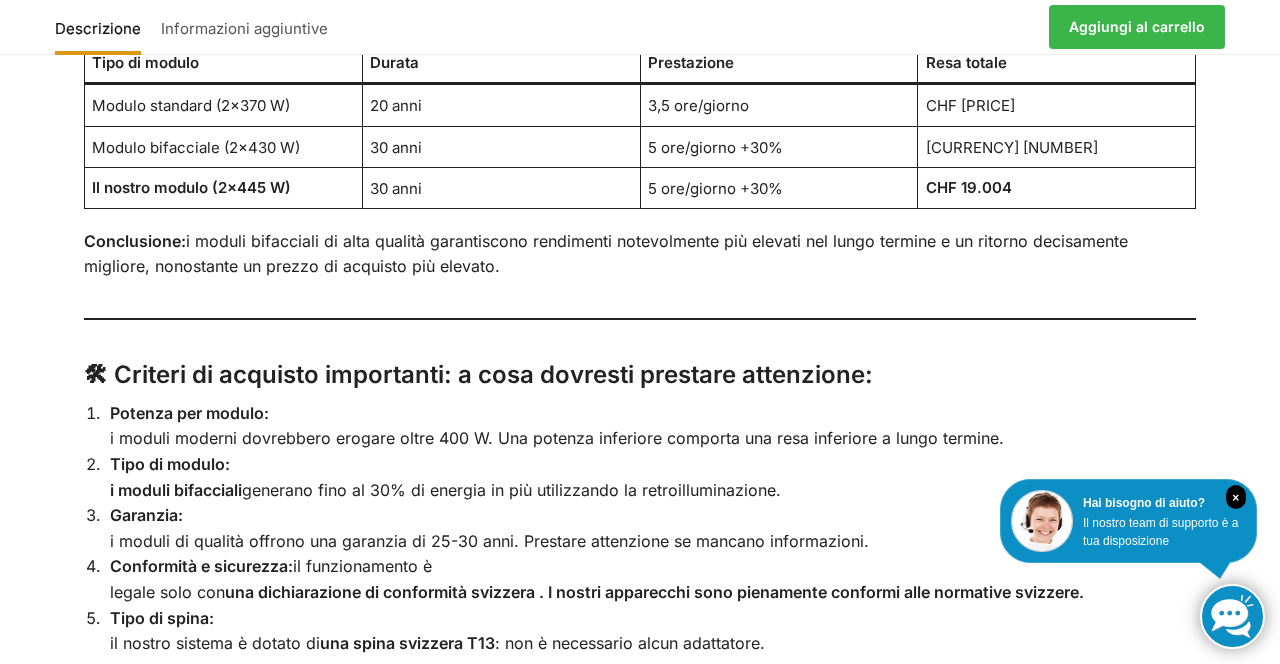 click on "Descrizione
Informazioni aggiuntive					 Set completo di impianto solare a spina per balcone o terrazza in design completamente nero Assistenza via e-mail, telefono e WhatsApp +[PHONE] Siamo a tua disposizione per qualsiasi domanda prima e dopo l'acquisto. Disponibile per la consegna immediata. .🌞 Set completo: stazione di energia solare con spina per balcone o terrazza – Design completamente nero Trasformate il vostro balcone, la vostra terrazza, il vostro posto auto coperto o il vostro giardino  in una fonte di energia sostenibile con la nostra  centrale elettrica per balconi plug & play di alta qualità:  esteticamente gradevole, potente e senza permessi  in tutta la Svizzera. ✅ I tuoi vantaggi in sintesi Disponibile per la consegna immediata  - spedizione da magazzino Consulenza e supporto prima e dopo l'acquisto  📞 Telefono / WhatsApp: +[PHONE]  📧 E-mail: personale e semplice 💡 Cosa rende speciale la nostra centrale elettrica da balcone? celle solari di tipo N 30 anni" at bounding box center [640, -248] 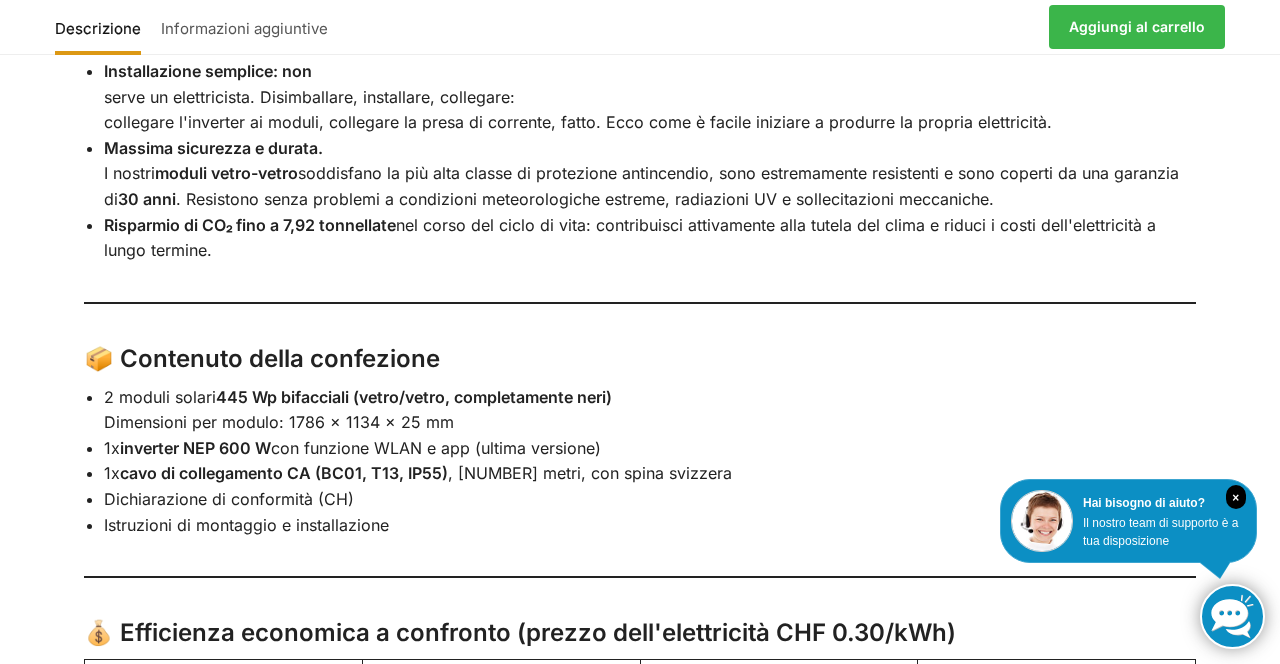 scroll, scrollTop: 3490, scrollLeft: 0, axis: vertical 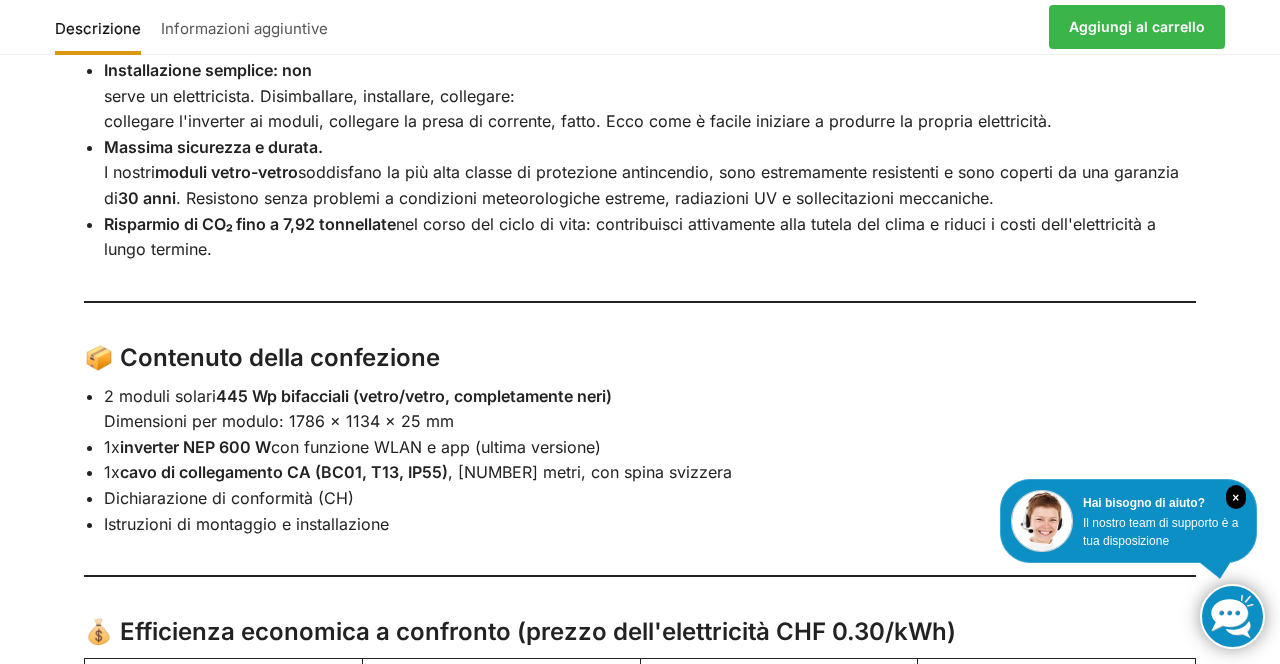 click on "Descrizione
Informazioni aggiuntive					 Set completo di impianto solare a spina per balcone o terrazza in design completamente nero Assistenza via e-mail, telefono e WhatsApp +[PHONE] Siamo a tua disposizione per qualsiasi domanda prima e dopo l'acquisto. Disponibile per la consegna immediata. .🌞 Set completo: stazione di energia solare con spina per balcone o terrazza – Design completamente nero Trasformate il vostro balcone, la vostra terrazza, il vostro posto auto coperto o il vostro giardino  in una fonte di energia sostenibile con la nostra  centrale elettrica per balconi plug & play di alta qualità:  esteticamente gradevole, potente e senza permessi  in tutta la Svizzera. ✅ I tuoi vantaggi in sintesi Disponibile per la consegna immediata  - spedizione da magazzino Consulenza e supporto prima e dopo l'acquisto  📞 Telefono / WhatsApp: +[PHONE]  📧 E-mail: personale e semplice 💡 Cosa rende speciale la nostra centrale elettrica da balcone? celle solari di tipo N 30 anni" at bounding box center [640, 369] 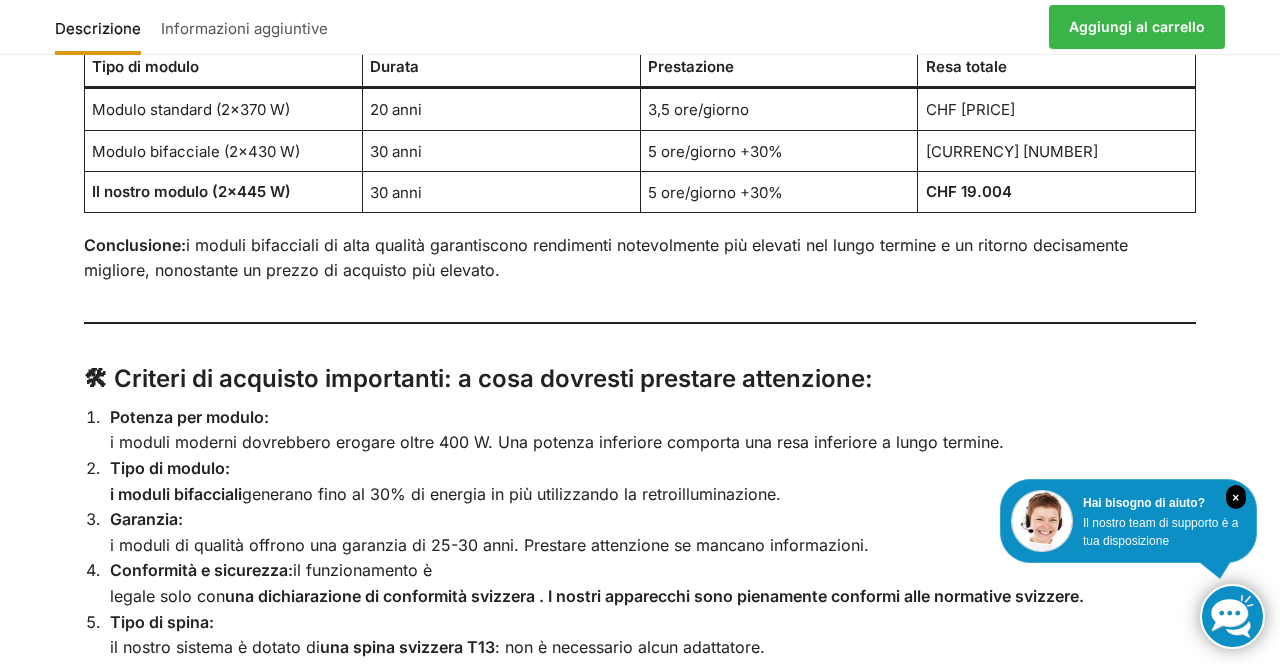 scroll, scrollTop: 4098, scrollLeft: 0, axis: vertical 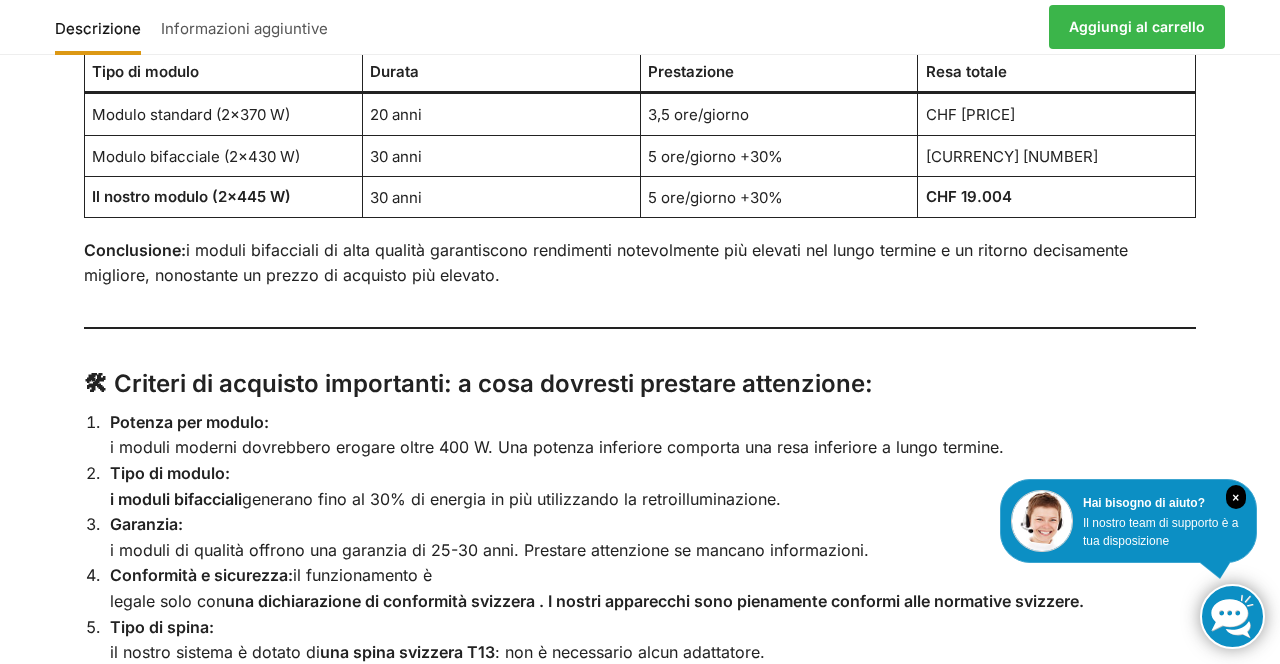 click on "Descrizione
Informazioni aggiuntive					 Set completo di impianto solare a spina per balcone o terrazza in design completamente nero Assistenza via e-mail, telefono e WhatsApp +[PHONE] Siamo a tua disposizione per qualsiasi domanda prima e dopo l'acquisto. Disponibile per la consegna immediata. .🌞 Set completo: stazione di energia solare con spina per balcone o terrazza – Design completamente nero Trasformate il vostro balcone, la vostra terrazza, il vostro posto auto coperto o il vostro giardino  in una fonte di energia sostenibile con la nostra  centrale elettrica per balconi plug & play di alta qualità:  esteticamente gradevole, potente e senza permessi  in tutta la Svizzera. ✅ I tuoi vantaggi in sintesi Disponibile per la consegna immediata  - spedizione da magazzino Consulenza e supporto prima e dopo l'acquisto  📞 Telefono / WhatsApp: +[PHONE]  📧 E-mail: personale e semplice 💡 Cosa rende speciale la nostra centrale elettrica da balcone? celle solari di tipo N 30 anni" at bounding box center [640, -239] 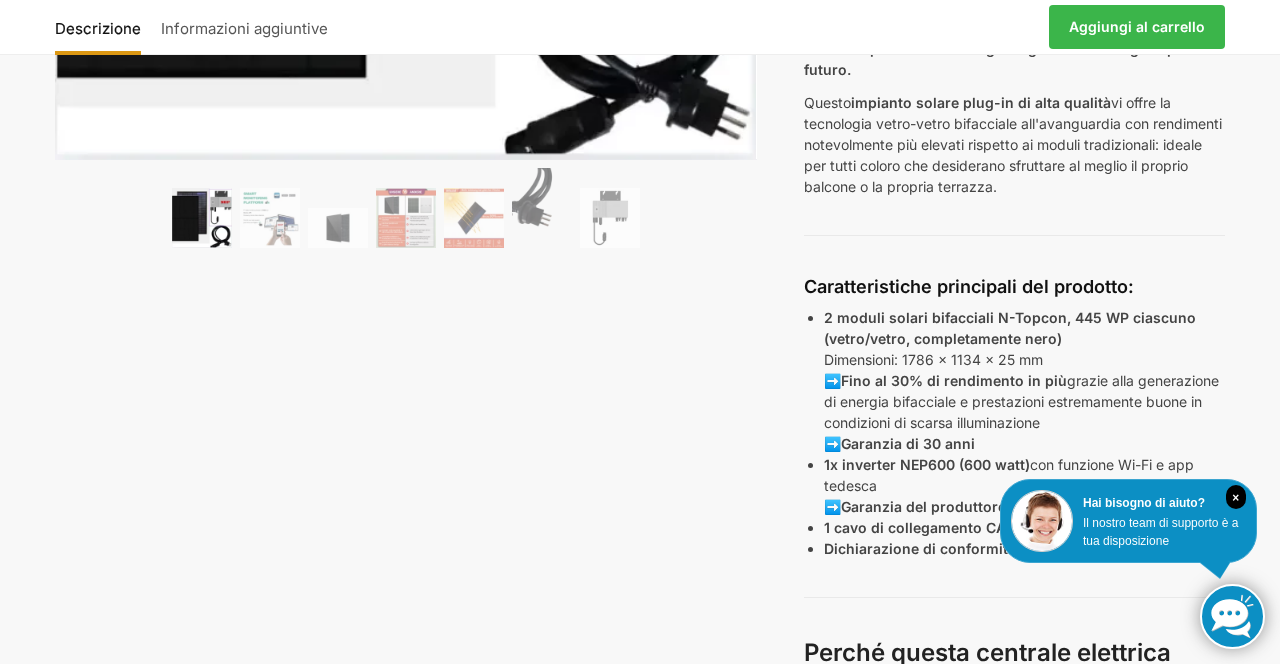 scroll, scrollTop: 0, scrollLeft: 0, axis: both 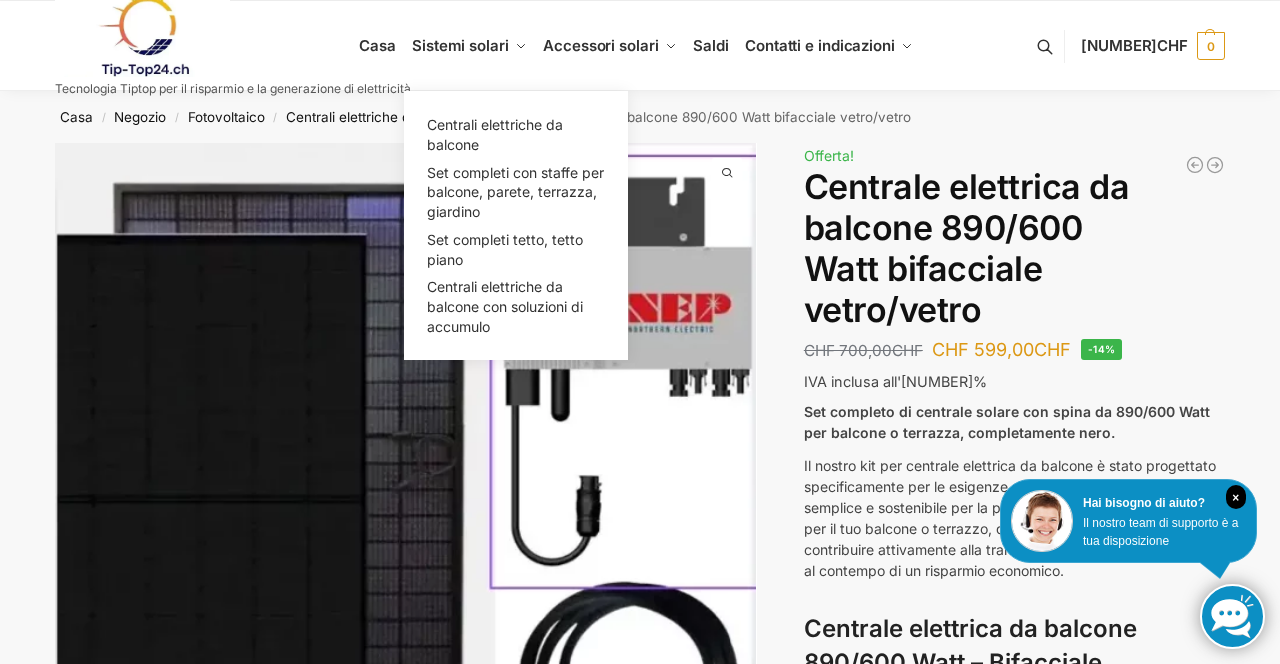 click on "Sistemi solari" at bounding box center [469, 46] 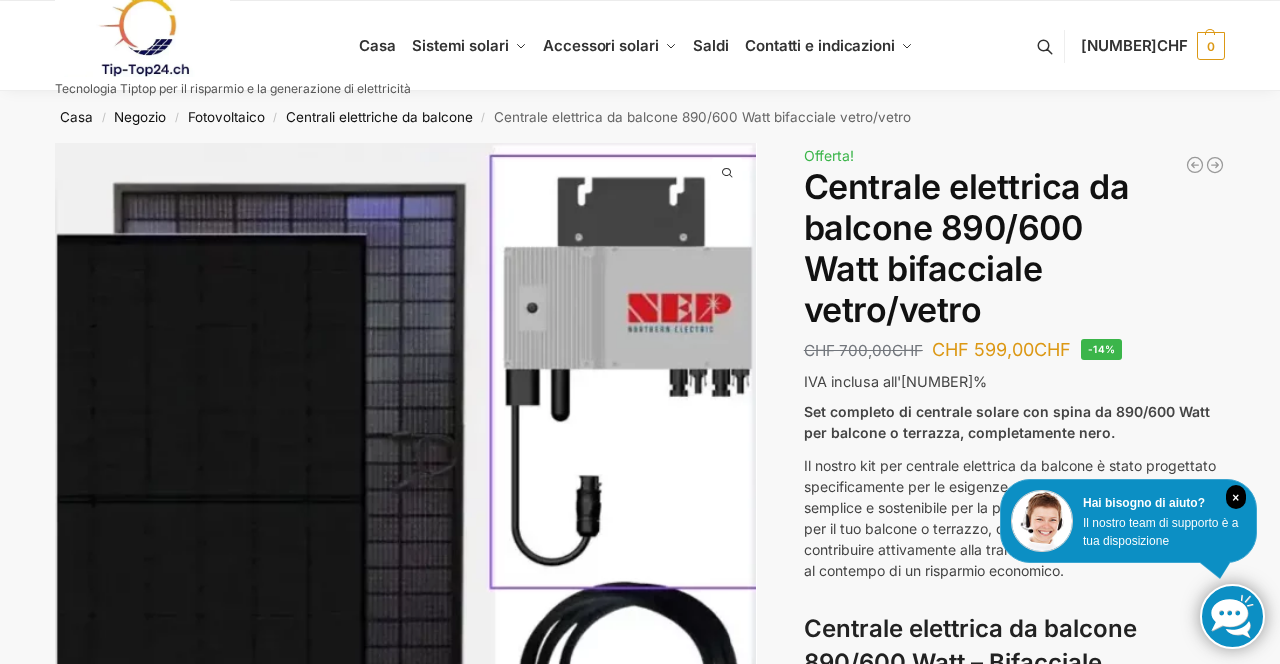 click at bounding box center (233, 36) 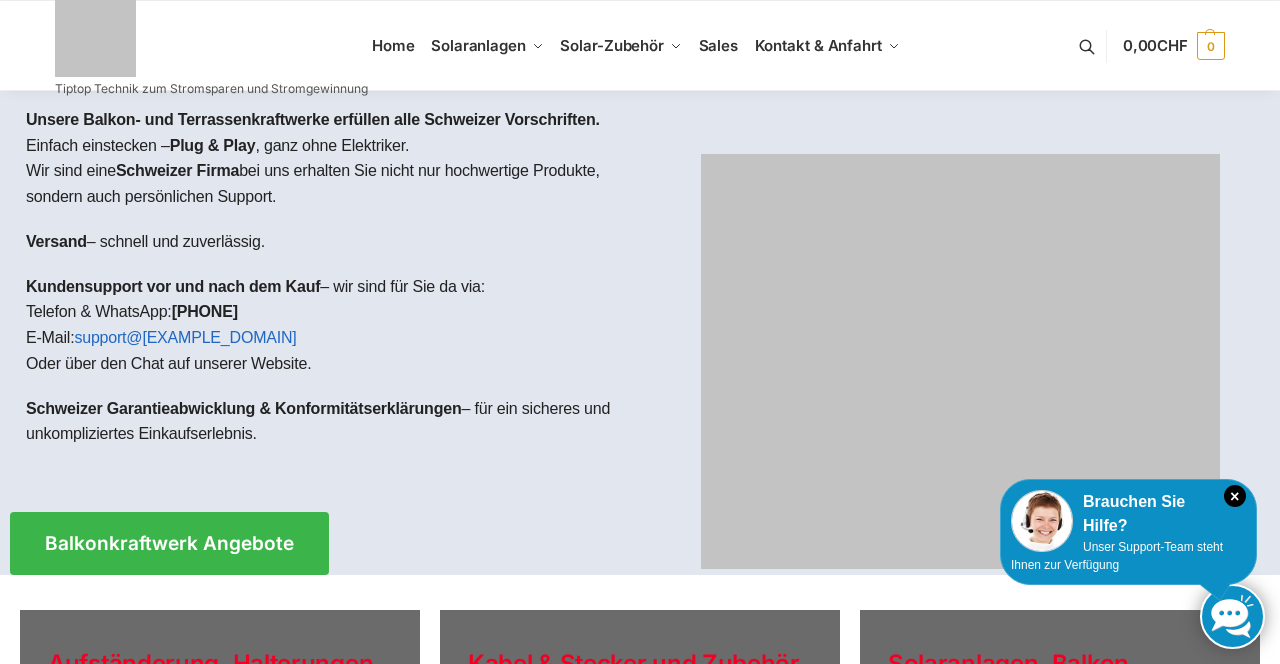 scroll, scrollTop: 0, scrollLeft: 0, axis: both 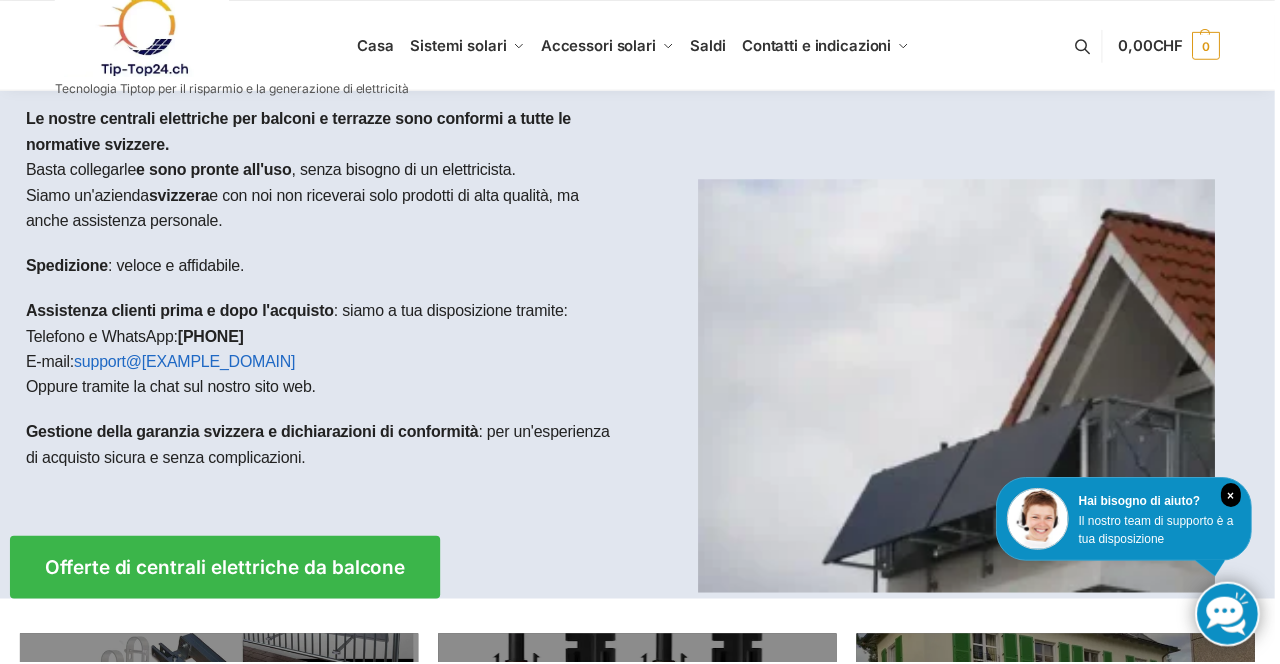 click at bounding box center [960, 387] 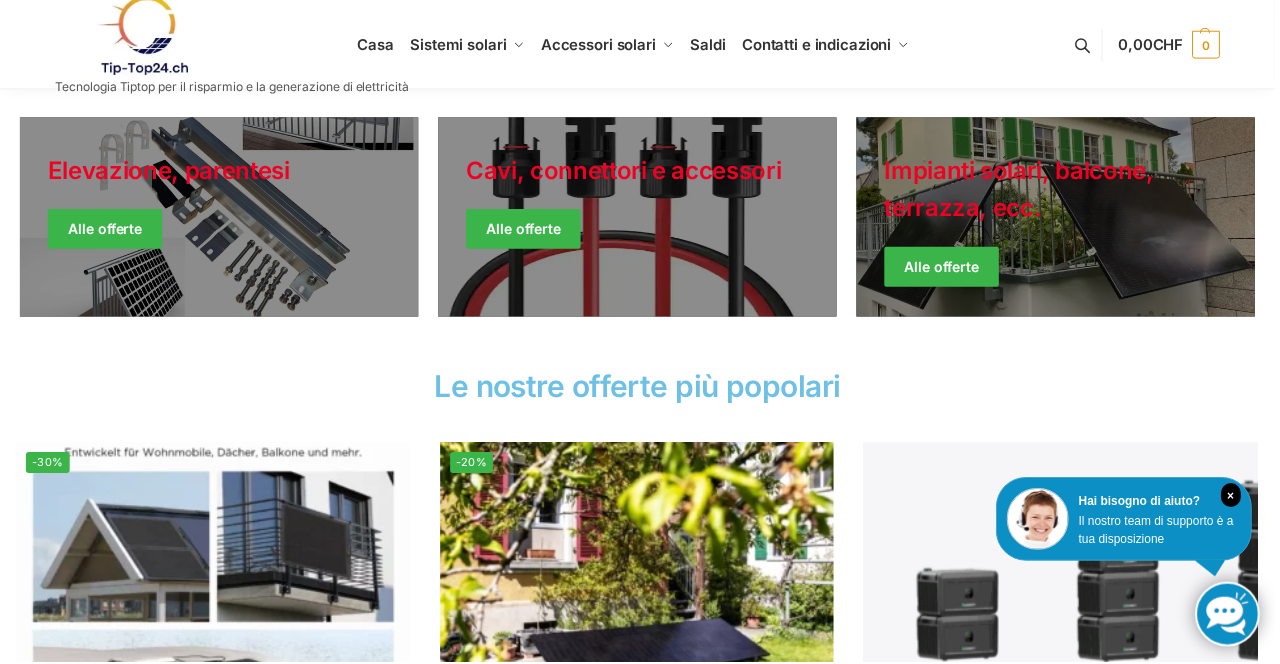 scroll, scrollTop: 519, scrollLeft: 0, axis: vertical 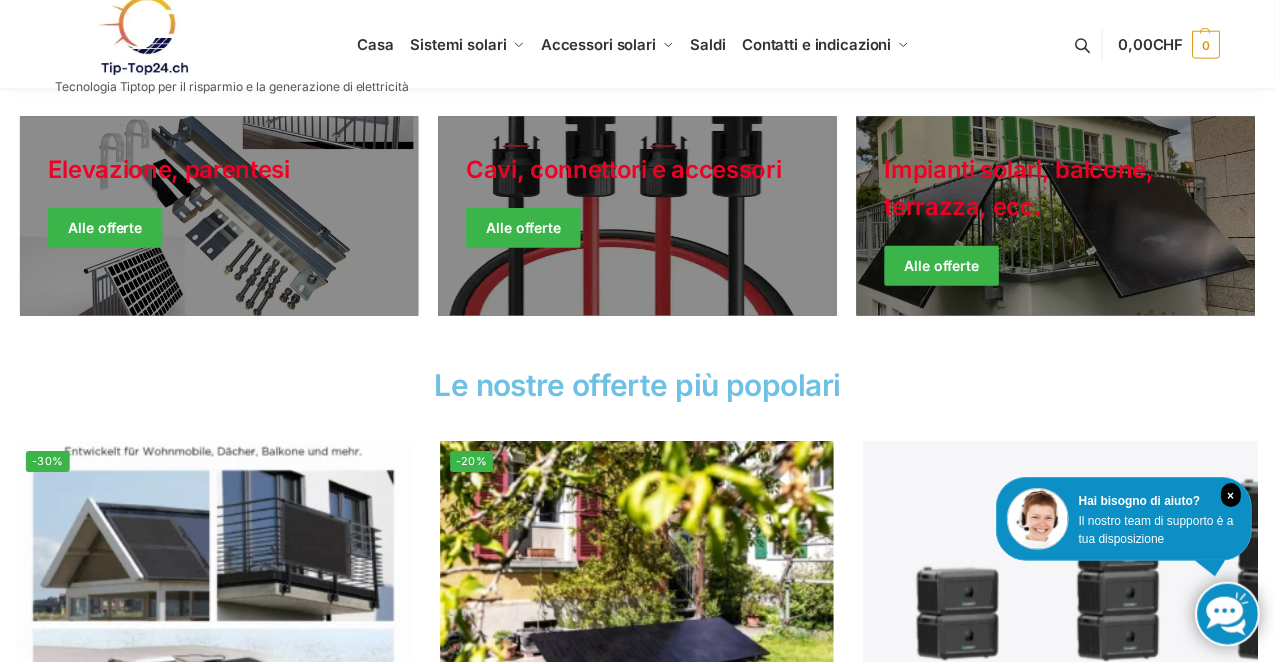 click at bounding box center (640, 217) 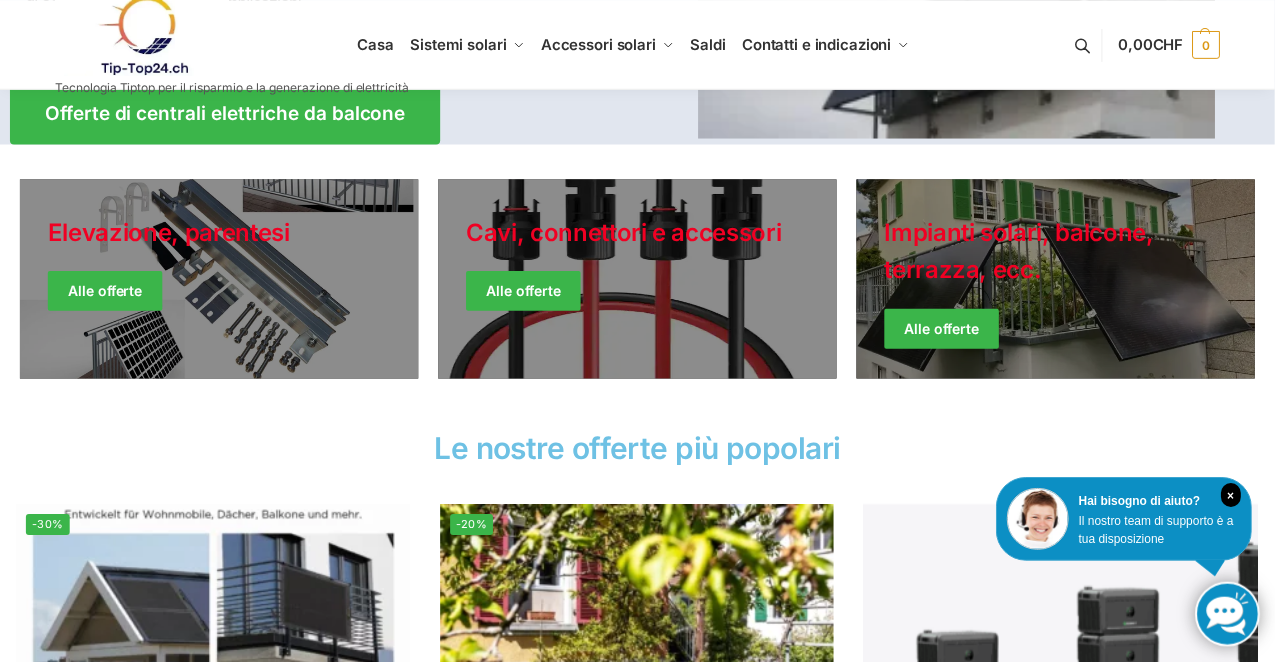 scroll, scrollTop: 456, scrollLeft: 0, axis: vertical 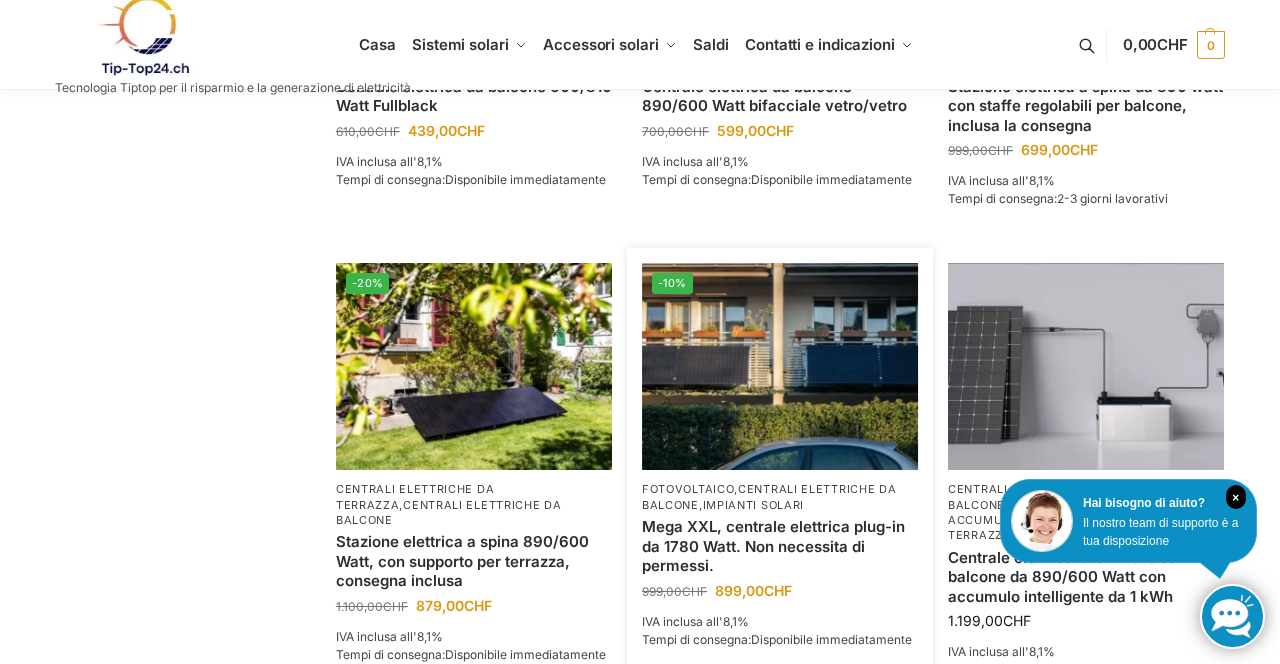 click at bounding box center (780, 366) 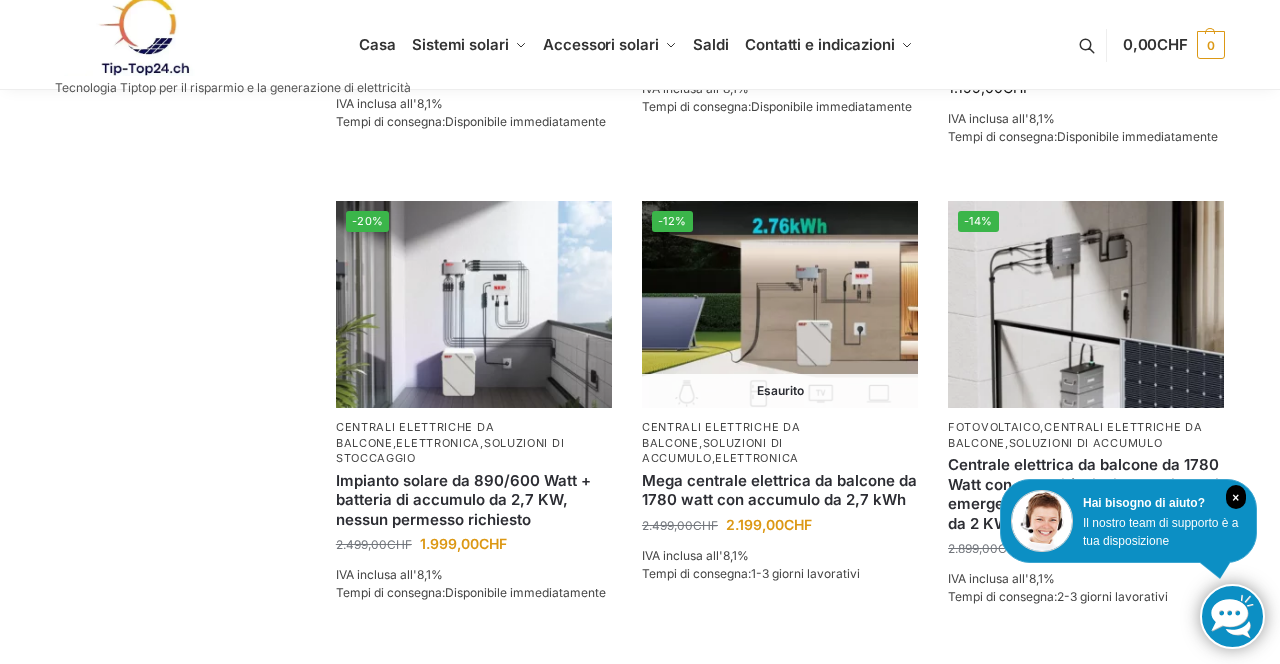 scroll, scrollTop: 1726, scrollLeft: 0, axis: vertical 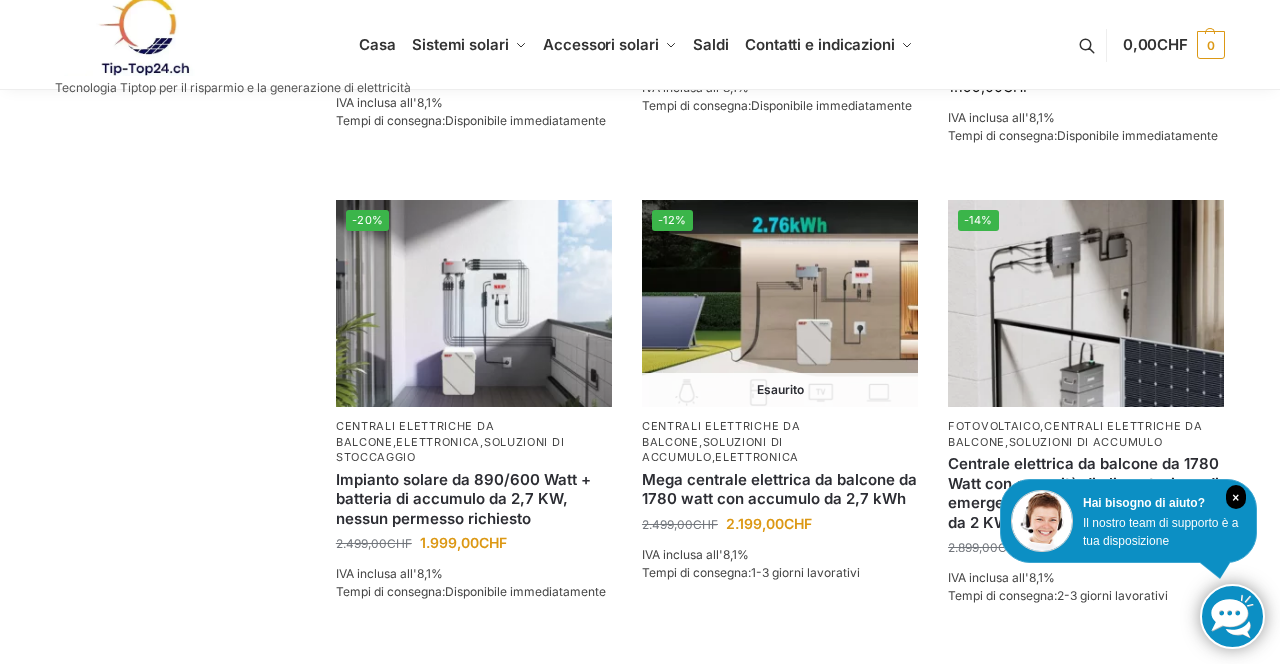 click on "**********" at bounding box center (640, -417) 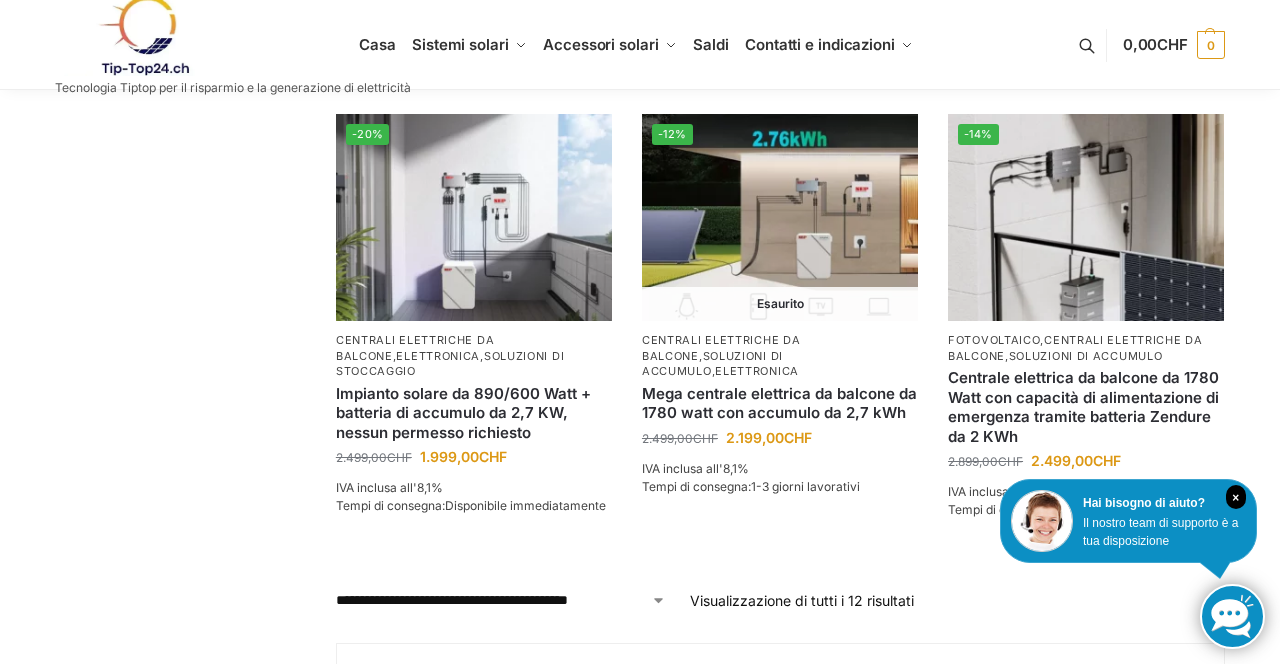 scroll, scrollTop: 1808, scrollLeft: 0, axis: vertical 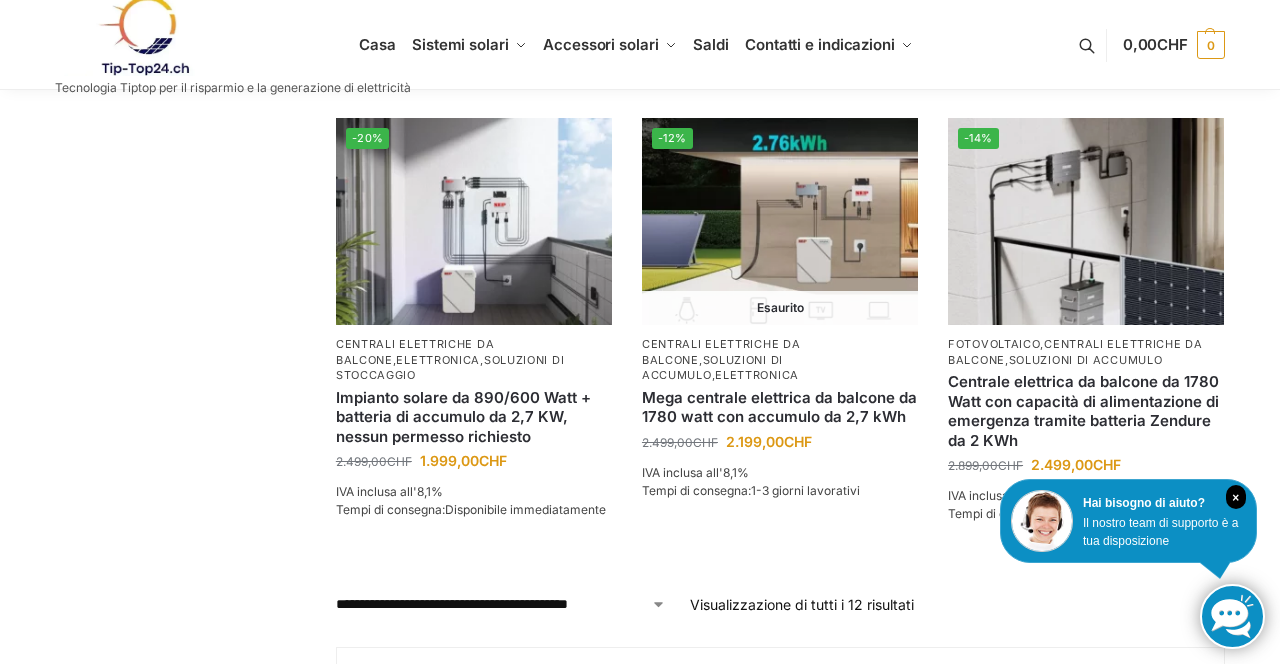 click on "**********" at bounding box center [640, -499] 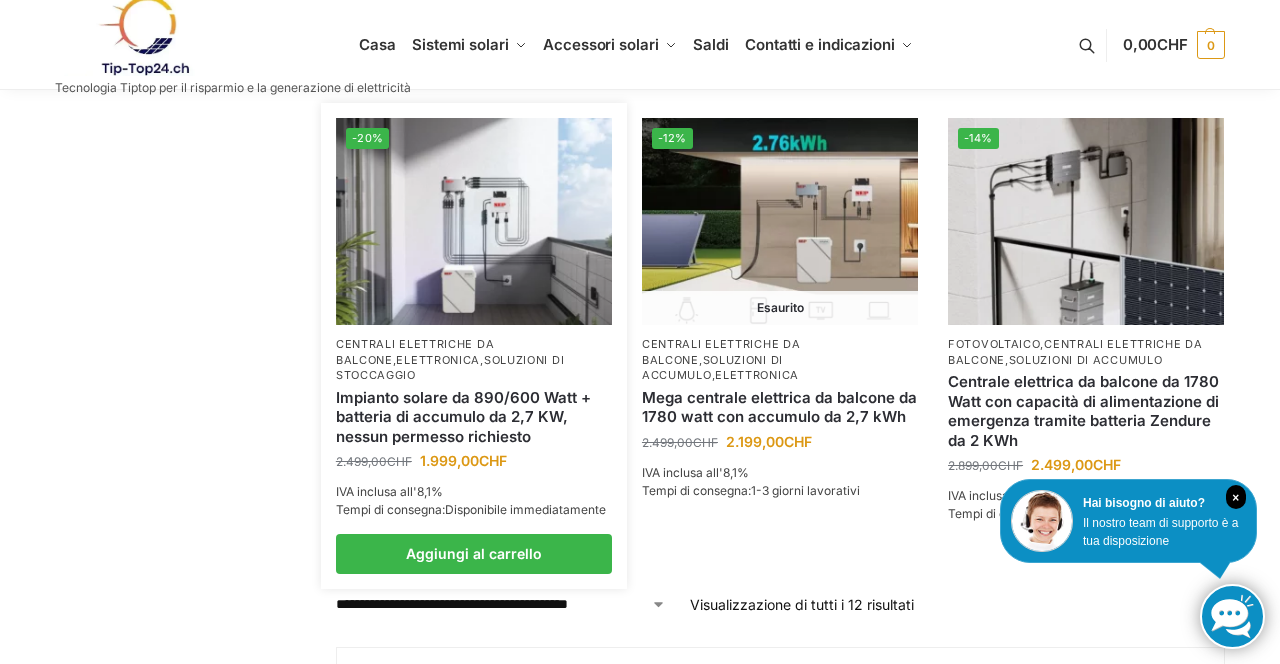 click at bounding box center (474, 221) 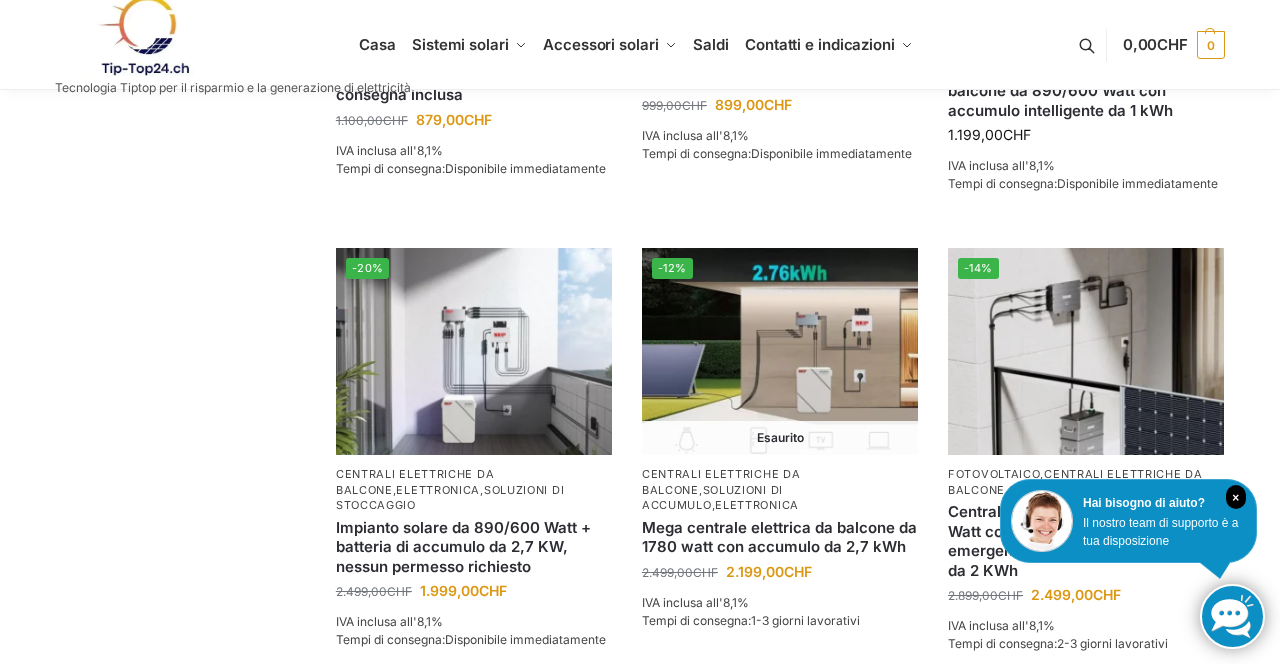 scroll, scrollTop: 1687, scrollLeft: 0, axis: vertical 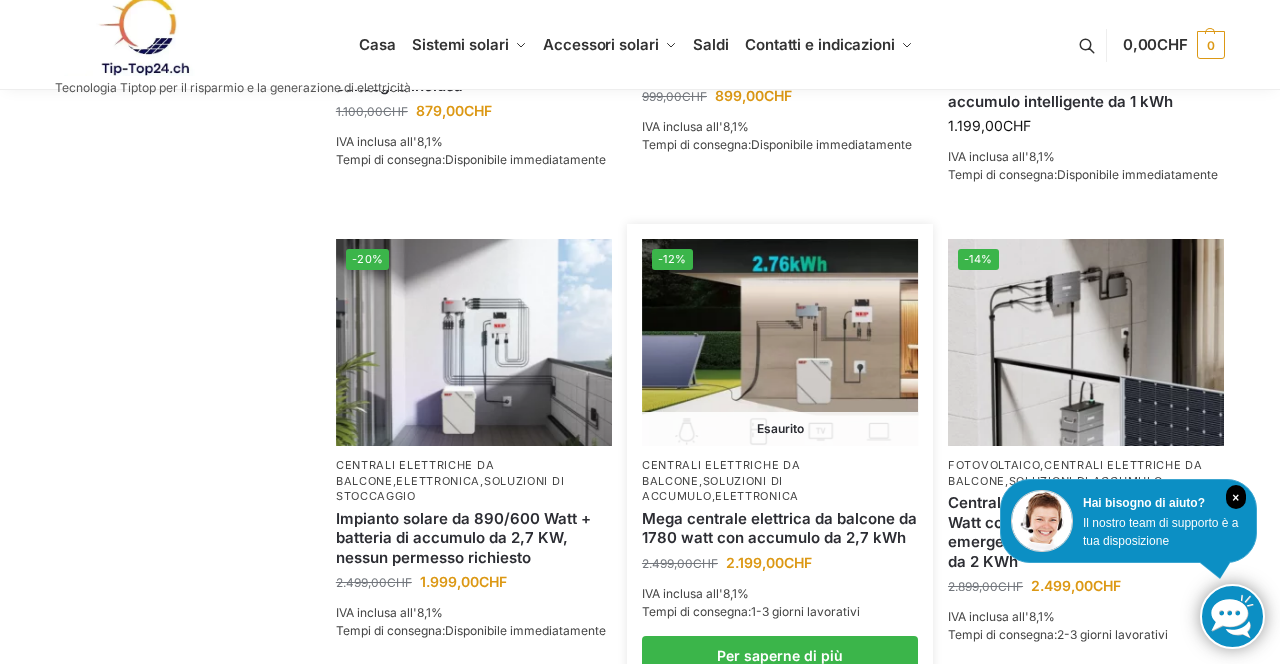 click at bounding box center [780, 342] 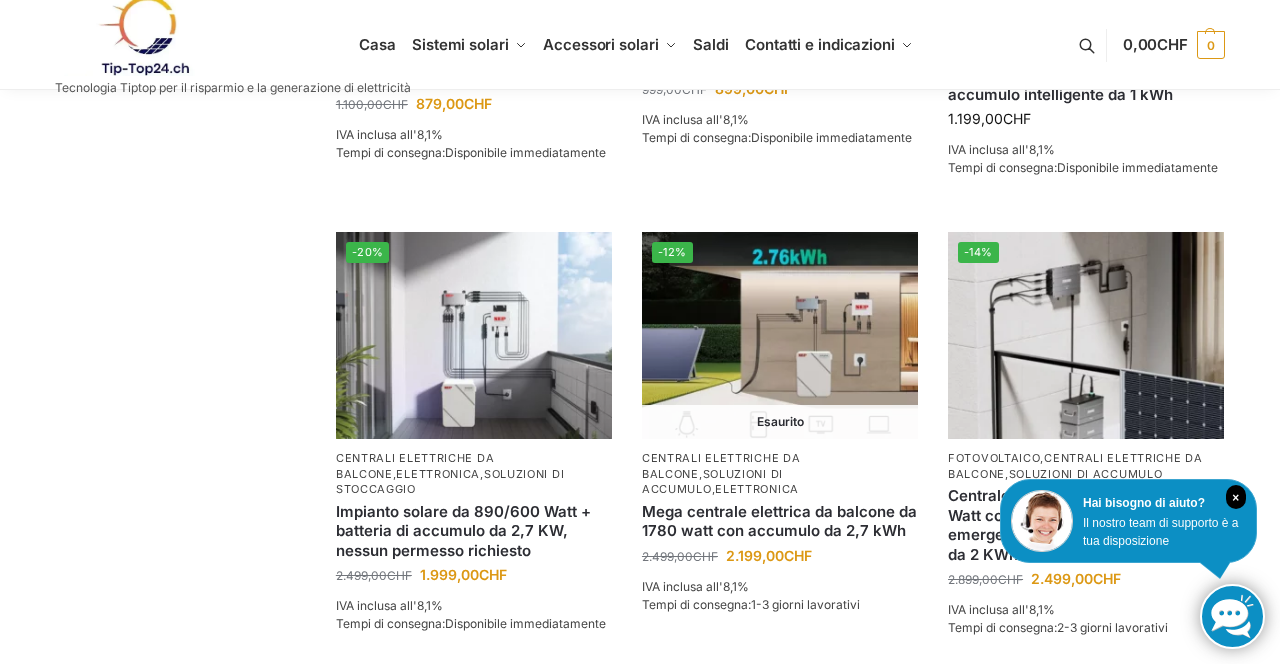 scroll, scrollTop: 1751, scrollLeft: 0, axis: vertical 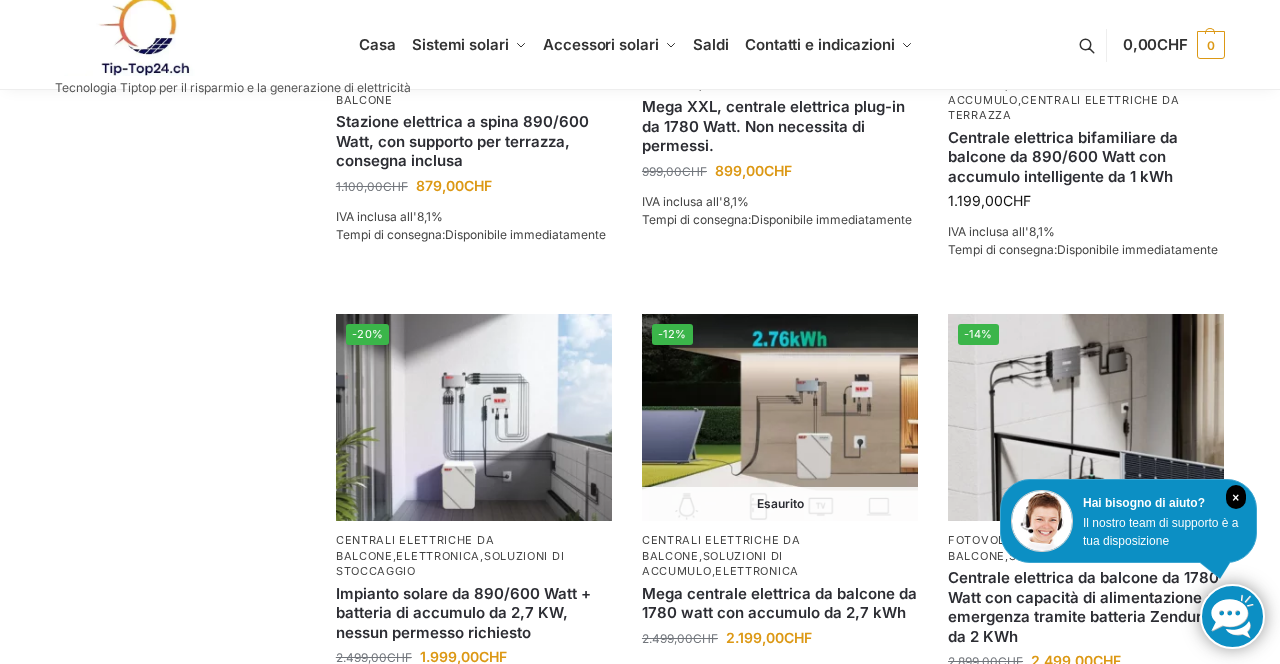 click on "**********" at bounding box center [640, -303] 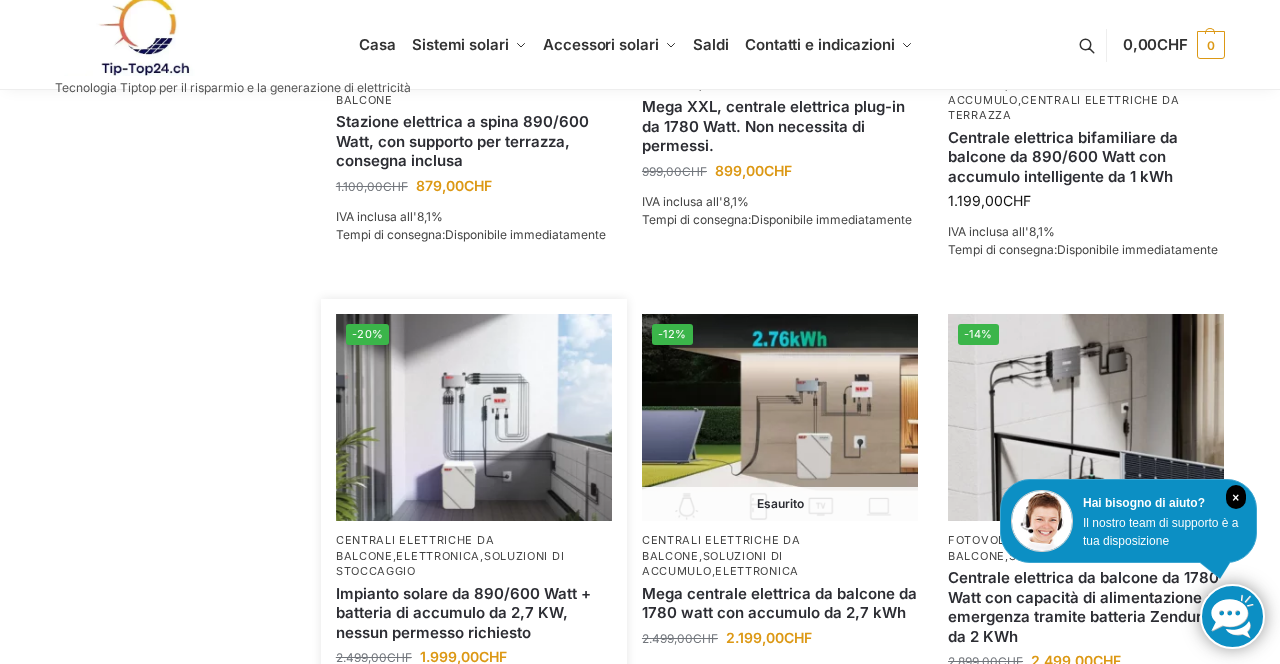 click at bounding box center [474, 417] 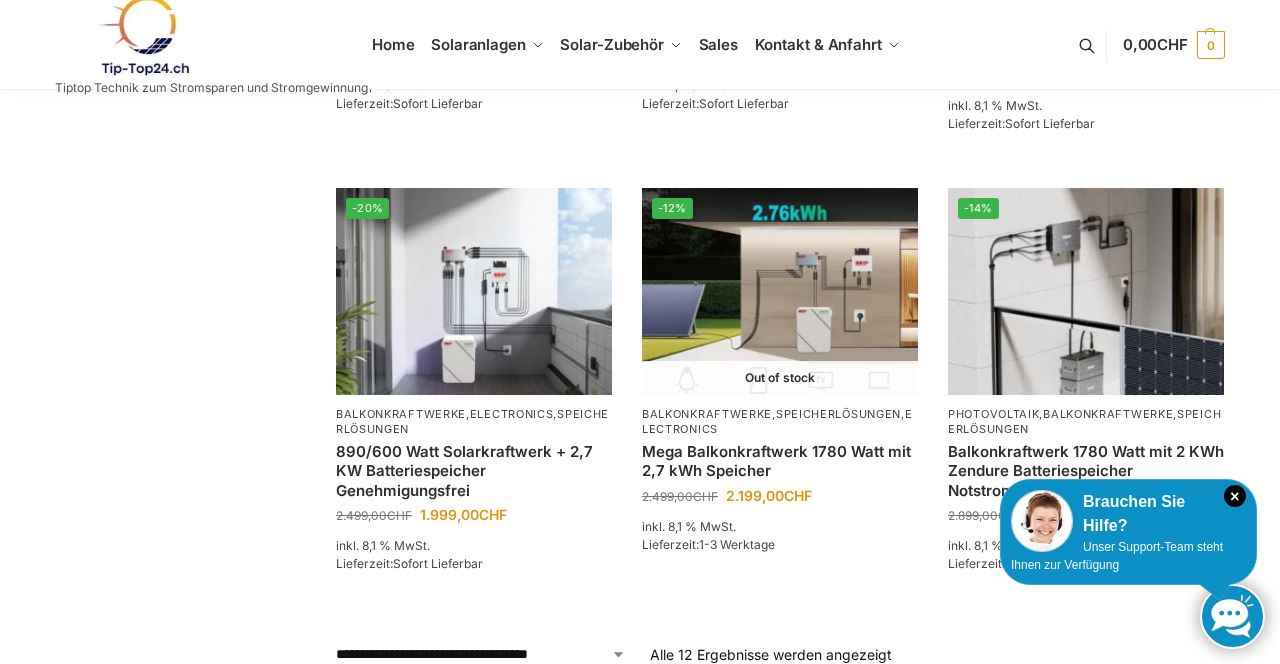 scroll, scrollTop: 1704, scrollLeft: 0, axis: vertical 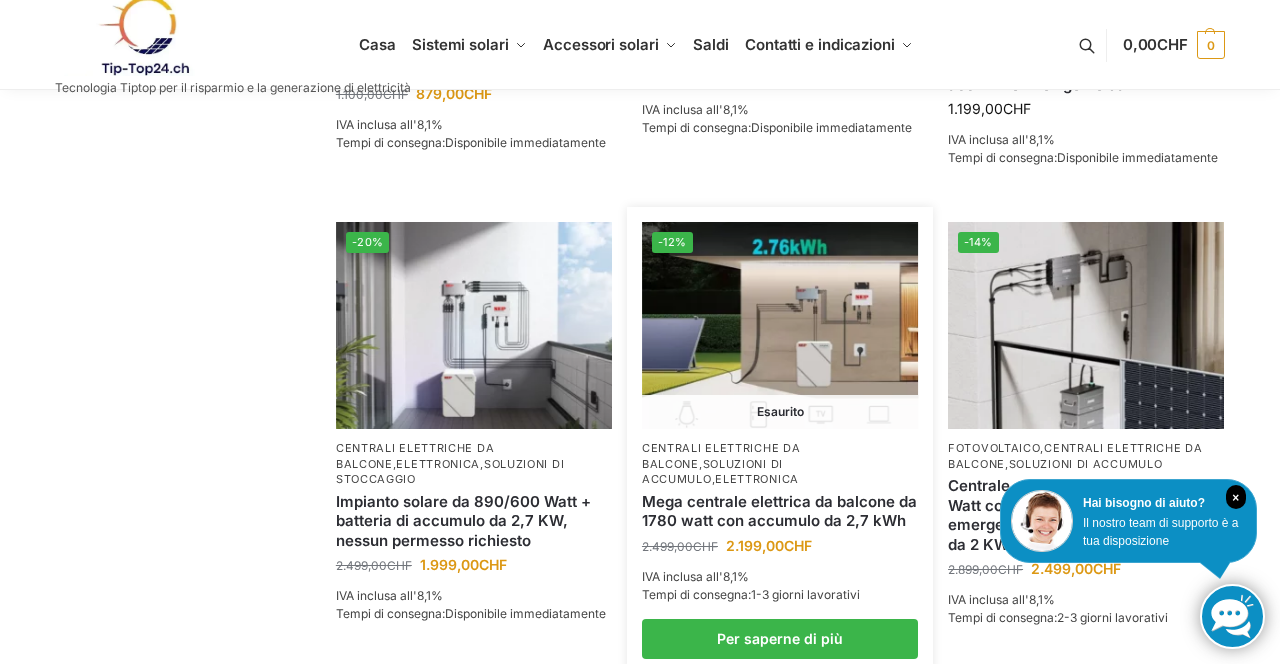 click at bounding box center (780, 325) 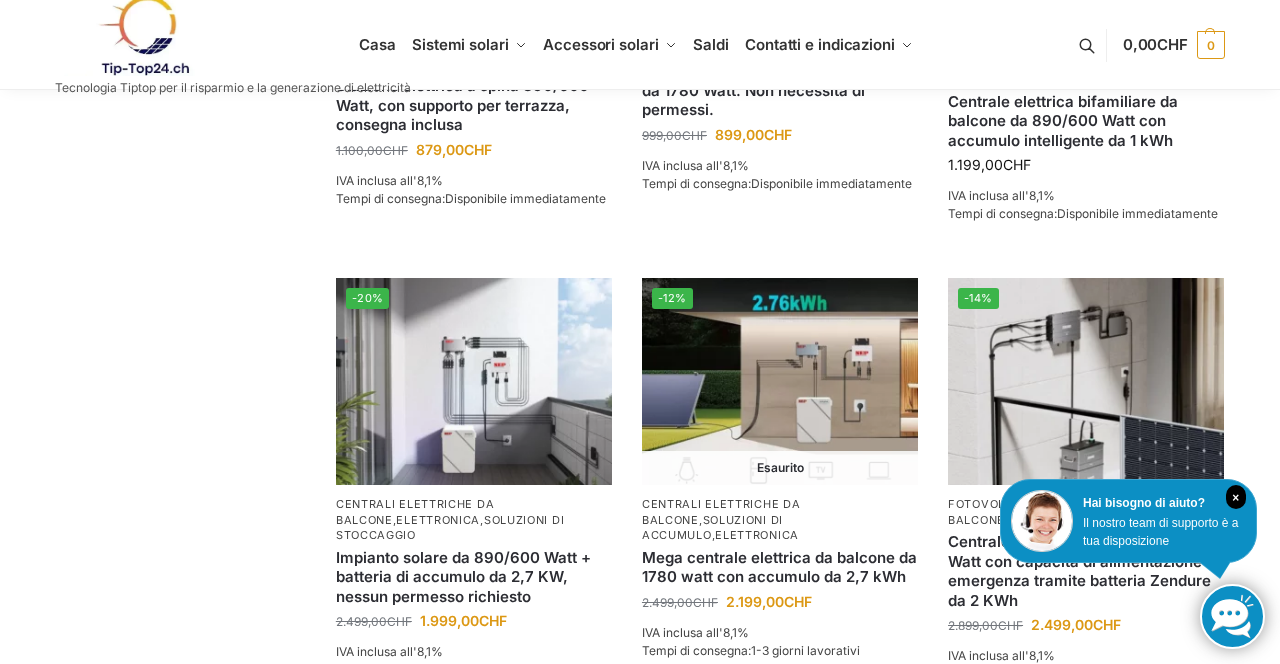 scroll, scrollTop: 1704, scrollLeft: 0, axis: vertical 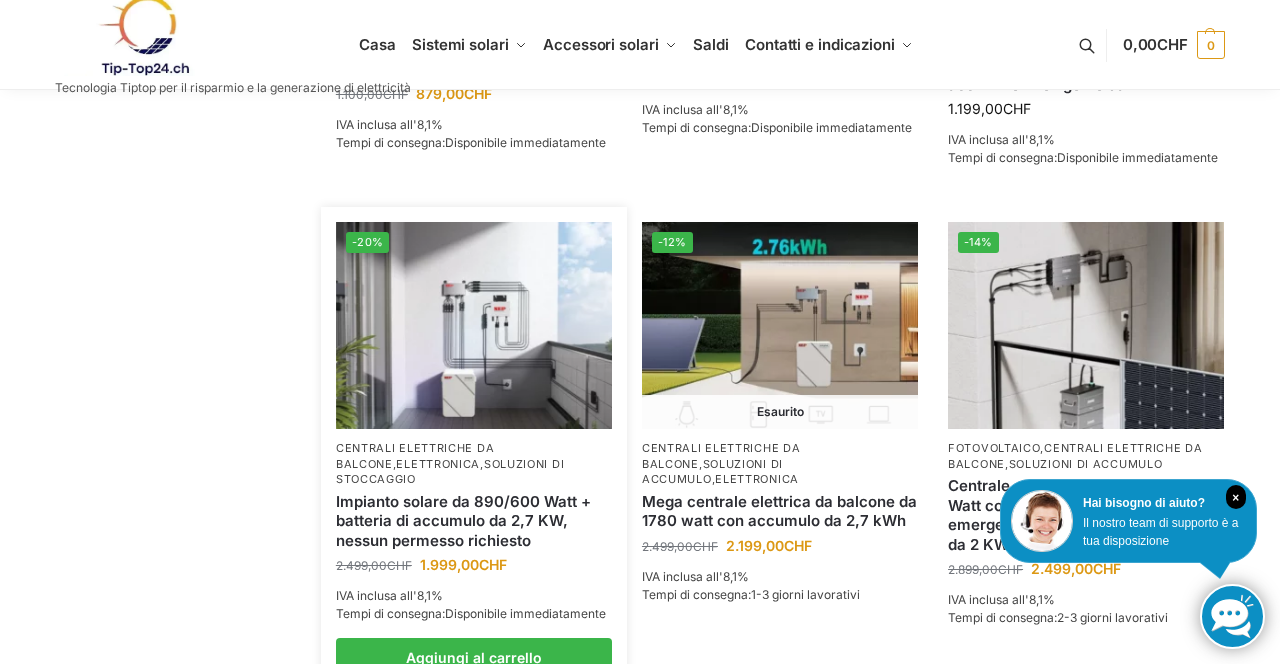 click on "Centrali elettriche da balcone" at bounding box center [415, 455] 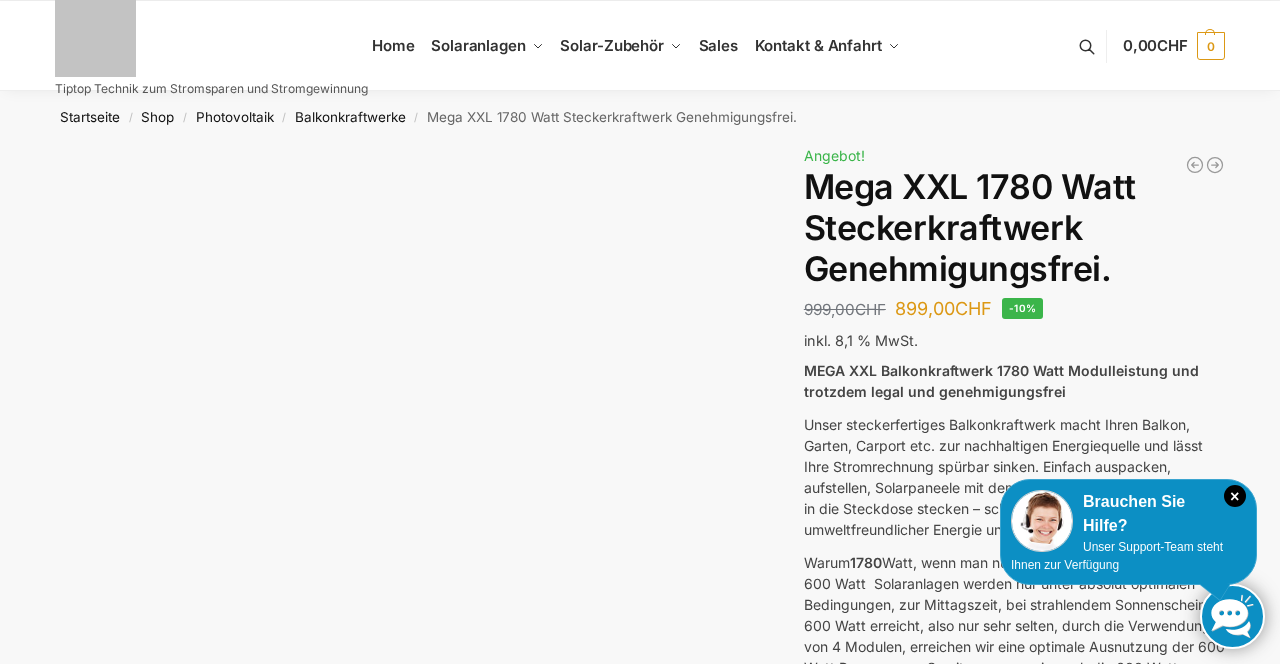 scroll, scrollTop: 0, scrollLeft: 0, axis: both 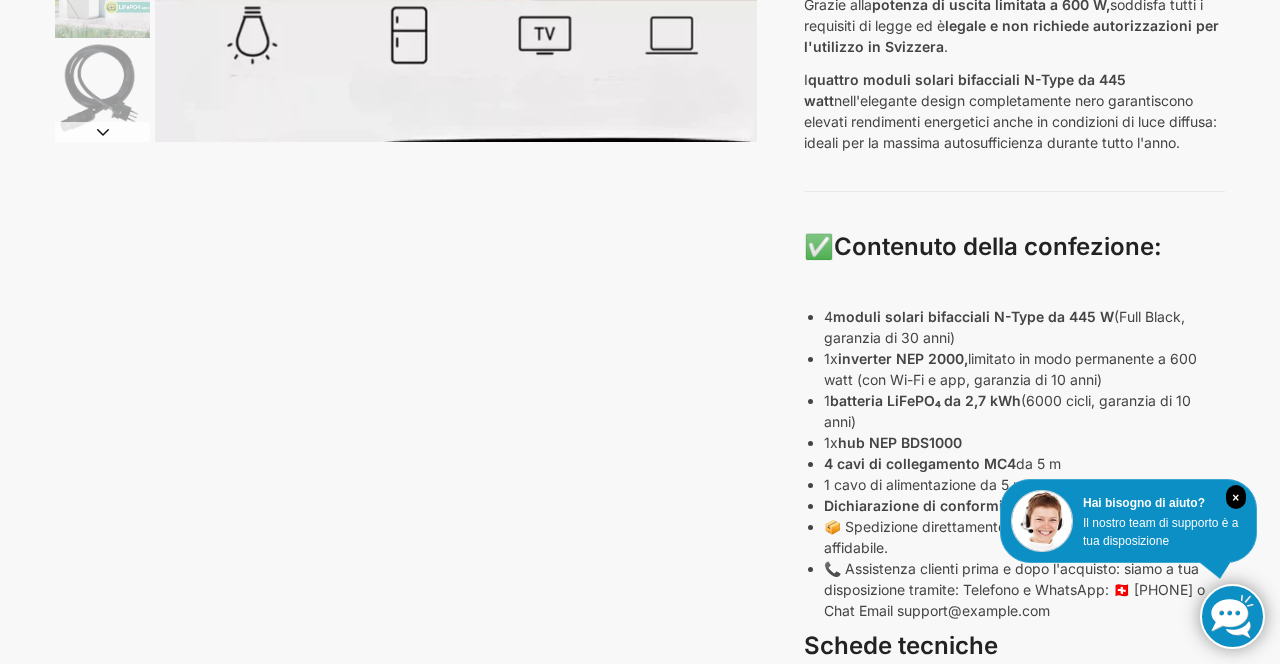click on "Centrale elettrica da balcone 405/600 watt espandibile
375,00 CHF   Prezzo originale: 375,00 CHF 295,00   CHF Il prezzo attuale è: 295,00 CHF.
Impianto solare da 890/600 Watt + batteria di accumulo da 2,7 KW, nessun permesso richiesto
2.499,00   CHF   Prezzo originale: 2.499,00 CHF 1.999,00   CHF Il prezzo attuale è: 1.999,00 CHF.
Offerta! Mega centrale elettrica da balcone da 1780 watt con accumulo da 2,7 kWh 2.499,00   CHF   Prezzo originale: 2.499,00 CHF 2.199,00   CHF Il prezzo attuale è: 2.199,00 CHF.
-12%
IVA inclusa all'8,1% Mega centrale elettrica plug-in: legale, potente e senza permessi in Svizzera Questa stazione di energia elettrica a spina per balconi, giardini o tetti piani, con i suoi  1780 W di potenza del modulo solare  e un  sistema di accumulo LiFePO₄ da 2,7 kWh, Grazie alla   . I  ✅    4" at bounding box center (640, 1422) 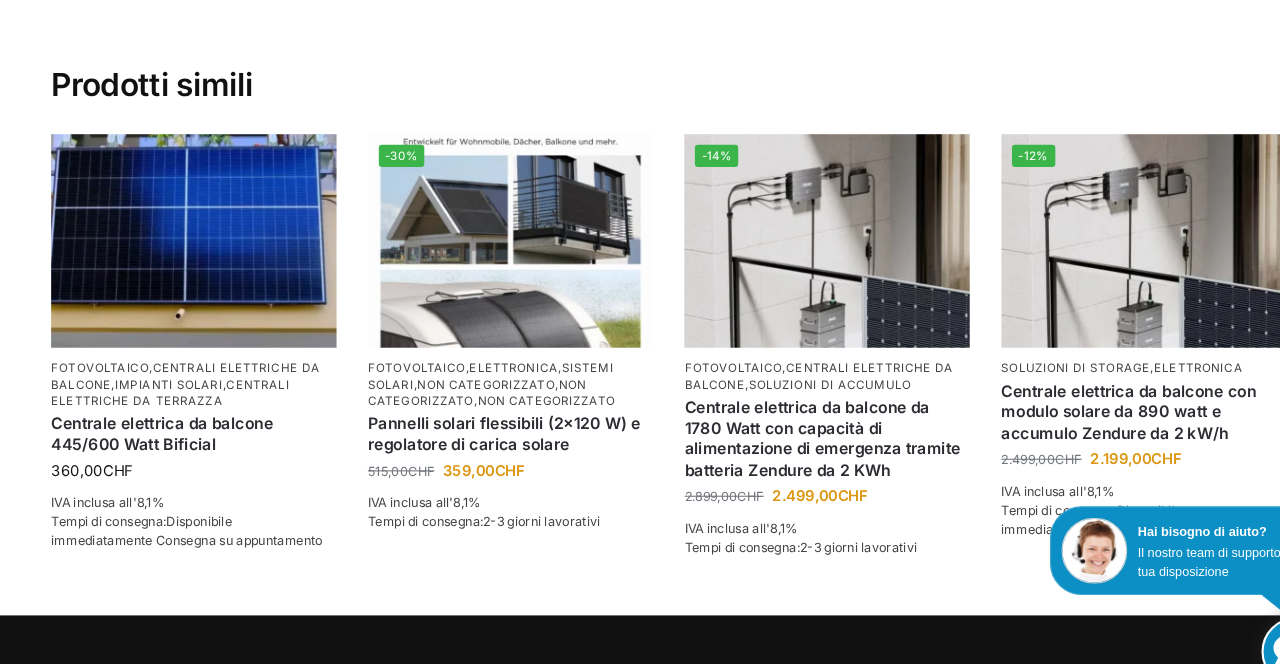 scroll, scrollTop: 3258, scrollLeft: 0, axis: vertical 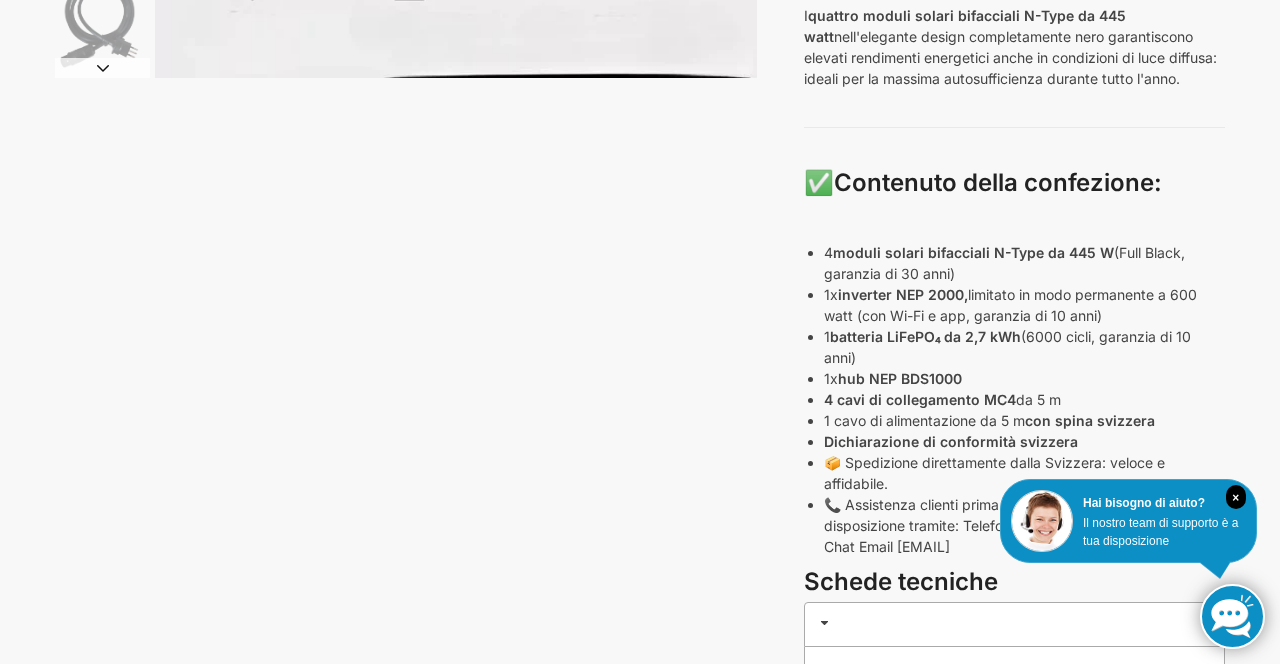 click on "Centrale elettrica da balcone 405/600 watt espandibile
375,00   CHF   Prezzo originale: 375,00 CHF 295,00   CHF Il prezzo attuale è: 295,00 CHF.
Impianto solare da 890/600 Watt + batteria di accumulo da 2,7 KW, nessun permesso richiesto
2.499,00   CHF   Prezzo originale: 2.499,00 CHF 1.999,00   CHF Il prezzo attuale è: 1.999,00 CHF.
Offerta! Mega centrale elettrica da balcone da 1780 watt con accumulo da 2,7 kWh 2.499,00   CHF   Prezzo originale: 2.499,00 CHF 2.199,00   CHF Il prezzo attuale è: 2.199,00 CHF.
-12%
IVA inclusa all'8,1% Mega centrale elettrica plug-in: legale, potente e senza permessi in Svizzera Questa stazione di energia elettrica a spina per balconi, giardini o tetti piani, con i suoi  1780 W di potenza del modulo solare  e un  sistema di accumulo LiFePO₄ da 2,7 kWh, Grazie alla   . I  ✅    4" at bounding box center (640, 1358) 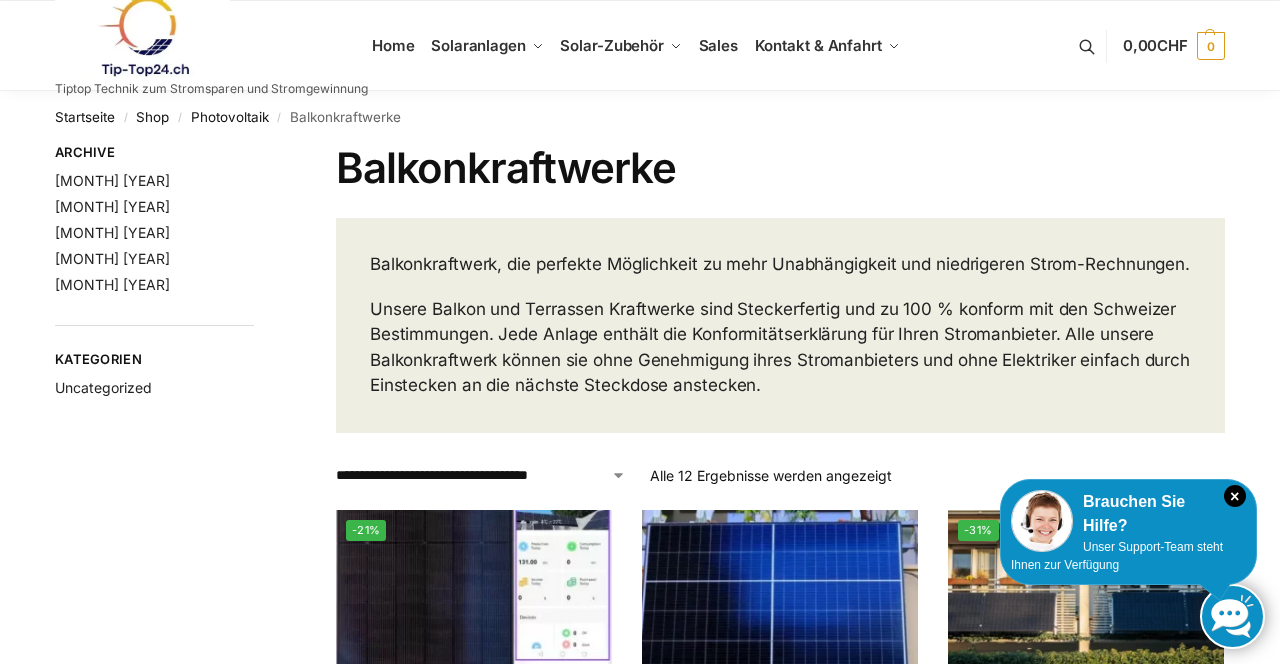 scroll, scrollTop: 0, scrollLeft: 0, axis: both 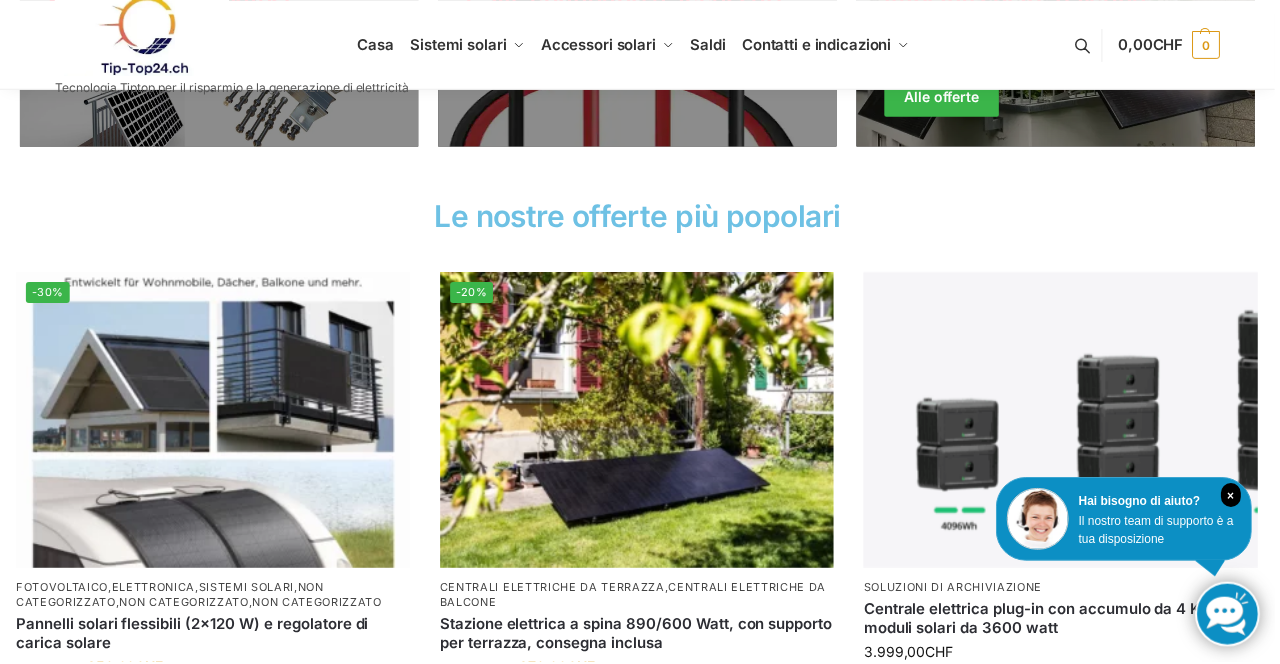 click on "Le nostre offerte più popolari" at bounding box center (640, 217) 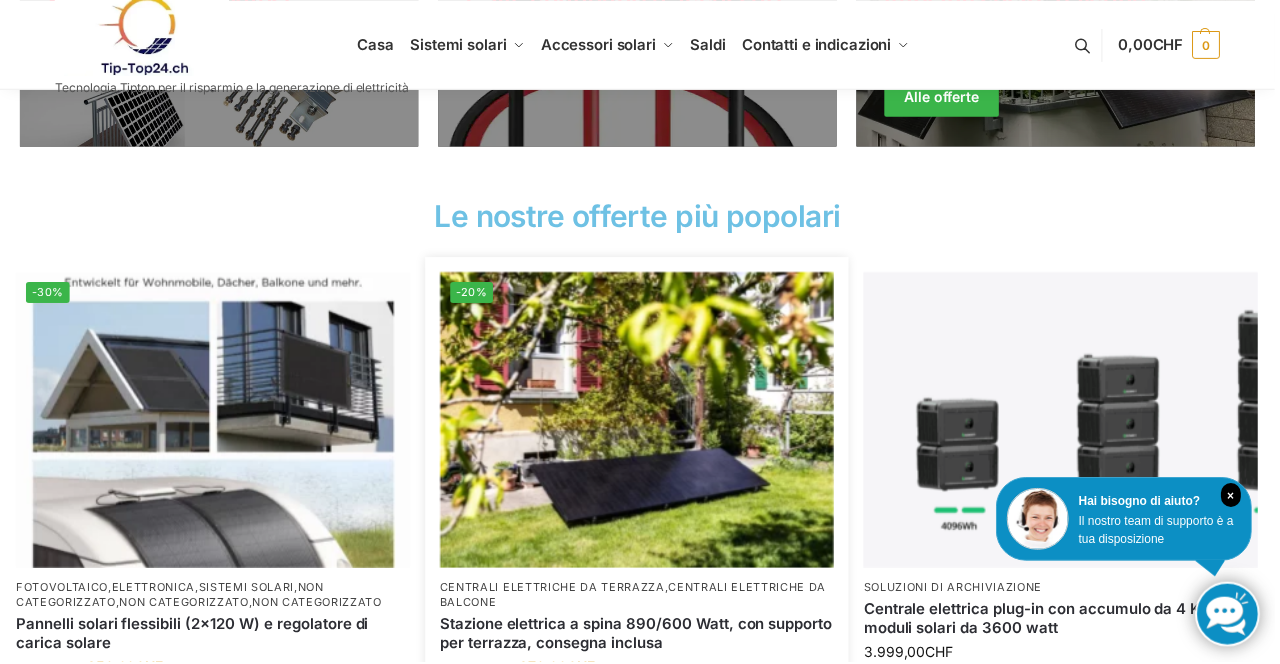 click at bounding box center (640, 421) 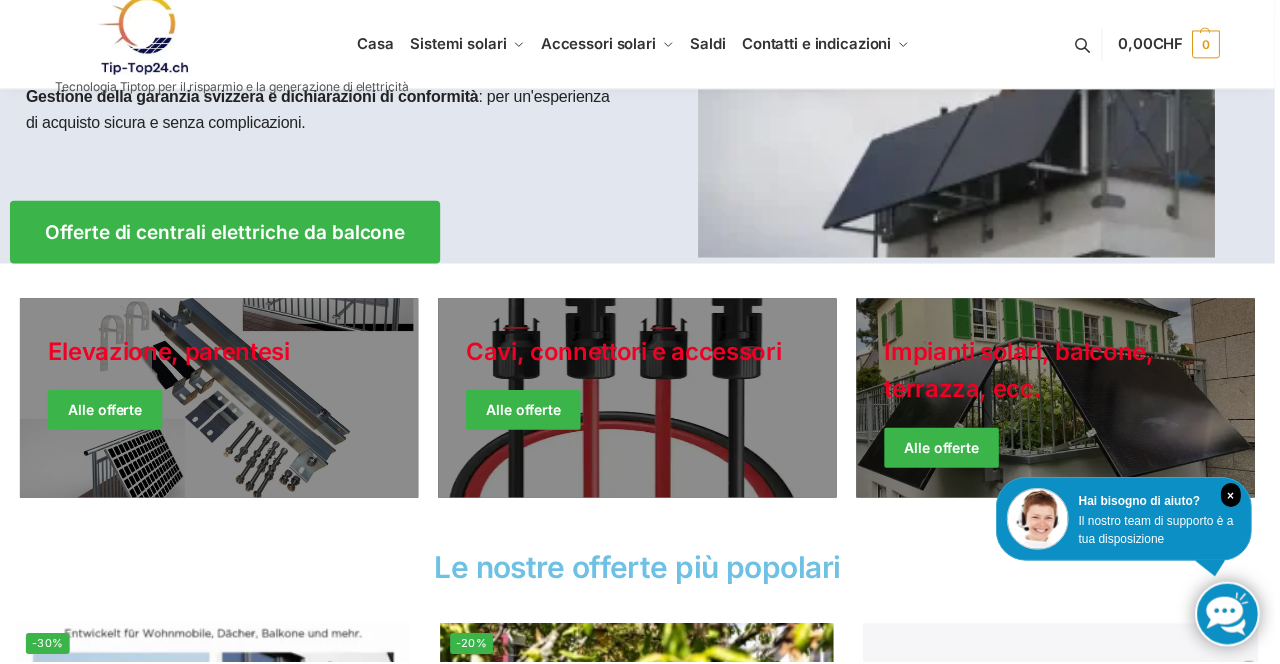 scroll, scrollTop: 338, scrollLeft: 0, axis: vertical 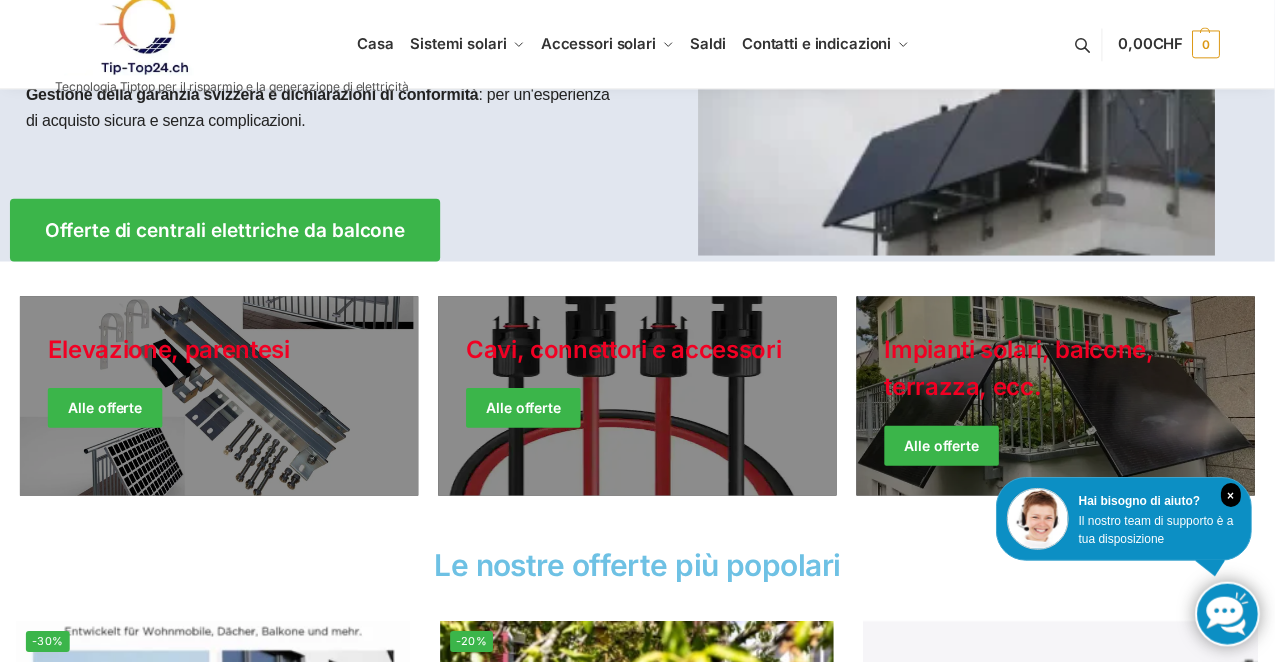 click at bounding box center (1060, 398) 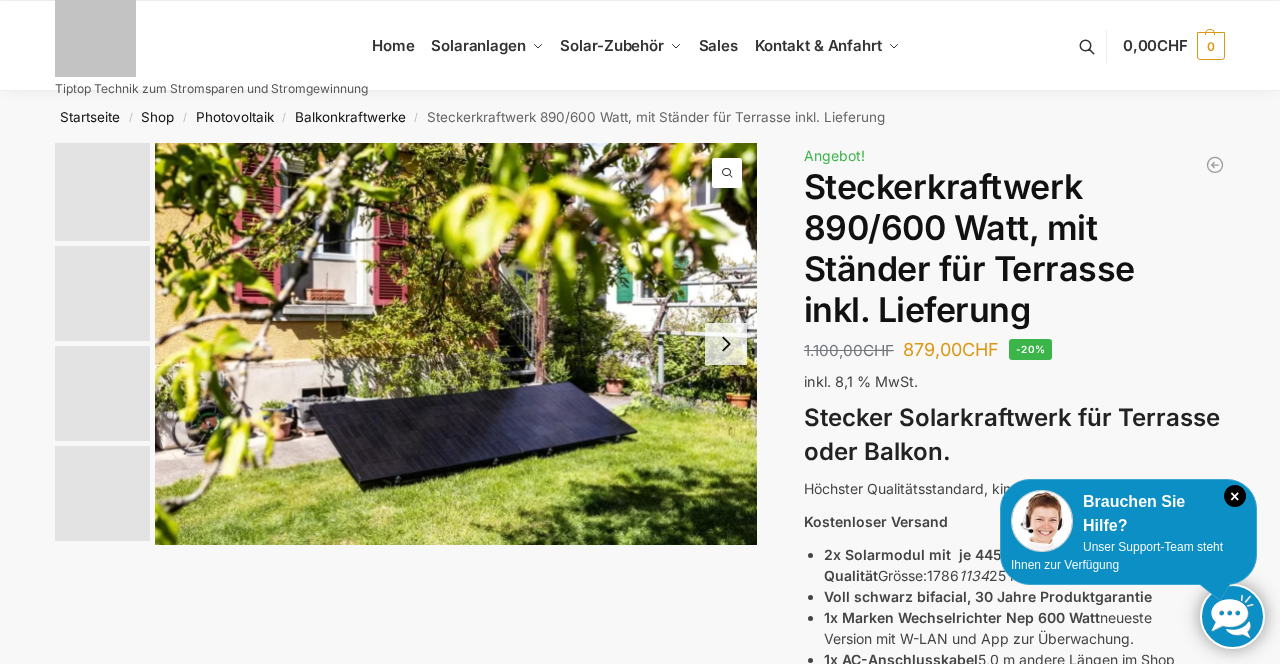 scroll, scrollTop: 0, scrollLeft: 0, axis: both 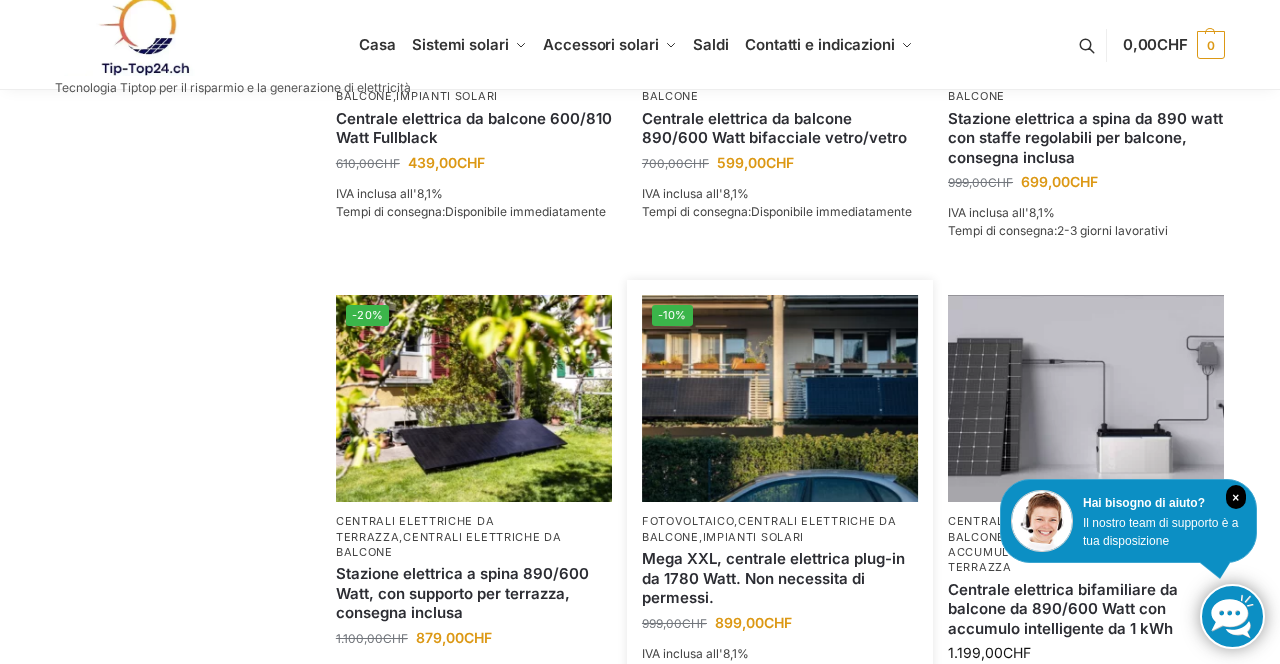 click at bounding box center [780, 398] 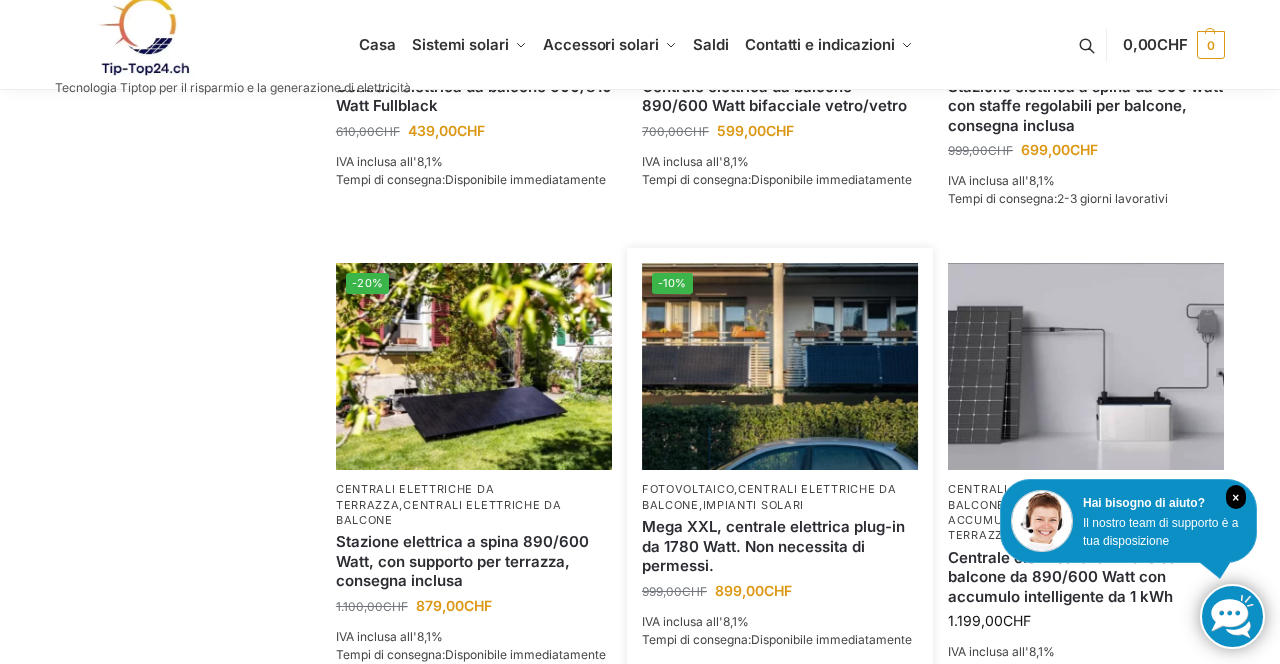 scroll, scrollTop: 1224, scrollLeft: 0, axis: vertical 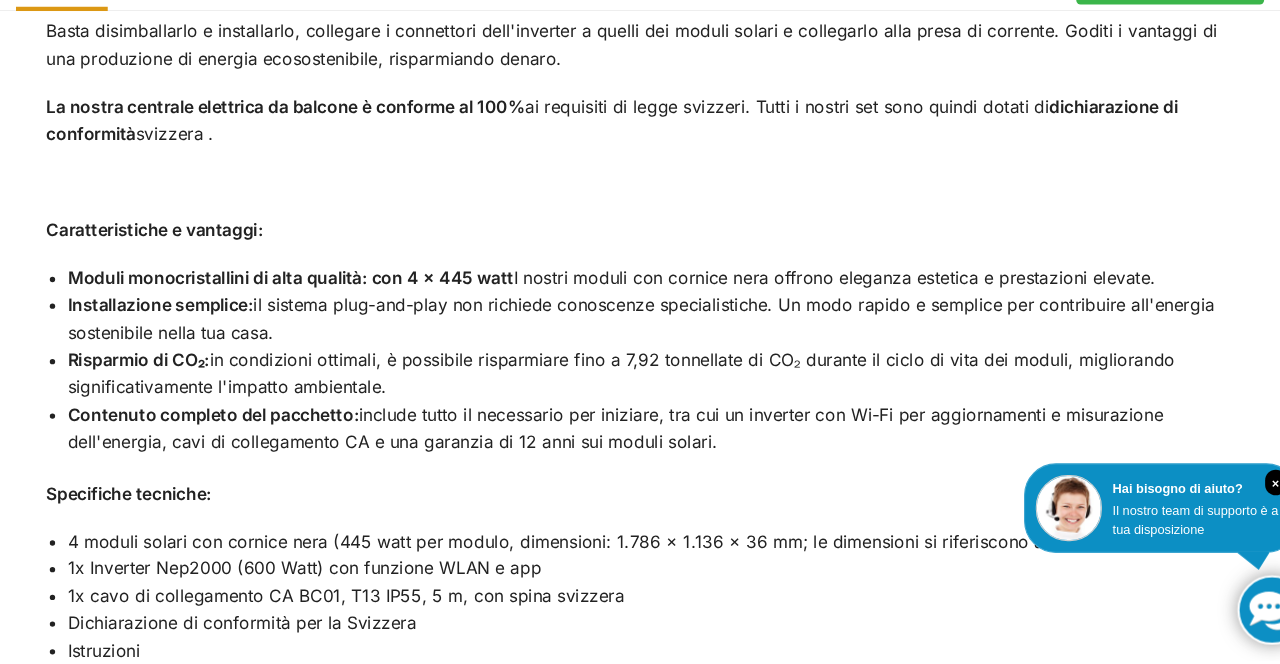 click on "il sistema plug-and-play non richiede conoscenze specialistiche. Un modo rapido e semplice per contribuire all'energia sostenibile nella tua casa." at bounding box center [313, 305] 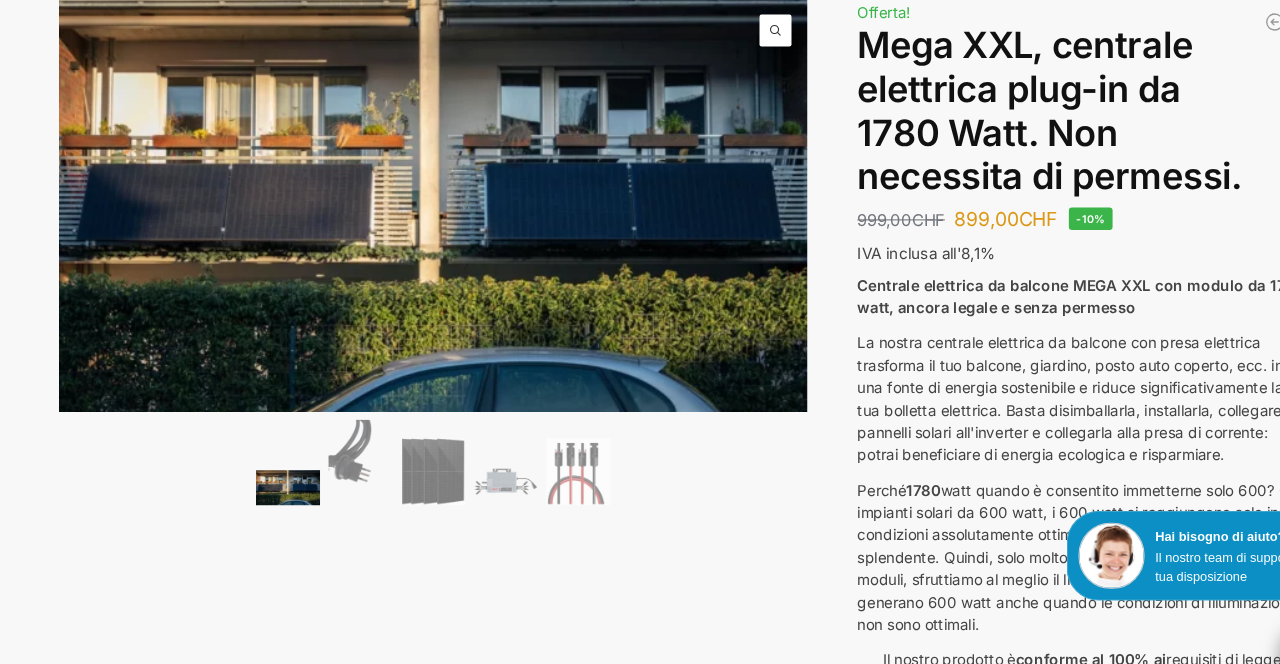 scroll, scrollTop: 0, scrollLeft: 0, axis: both 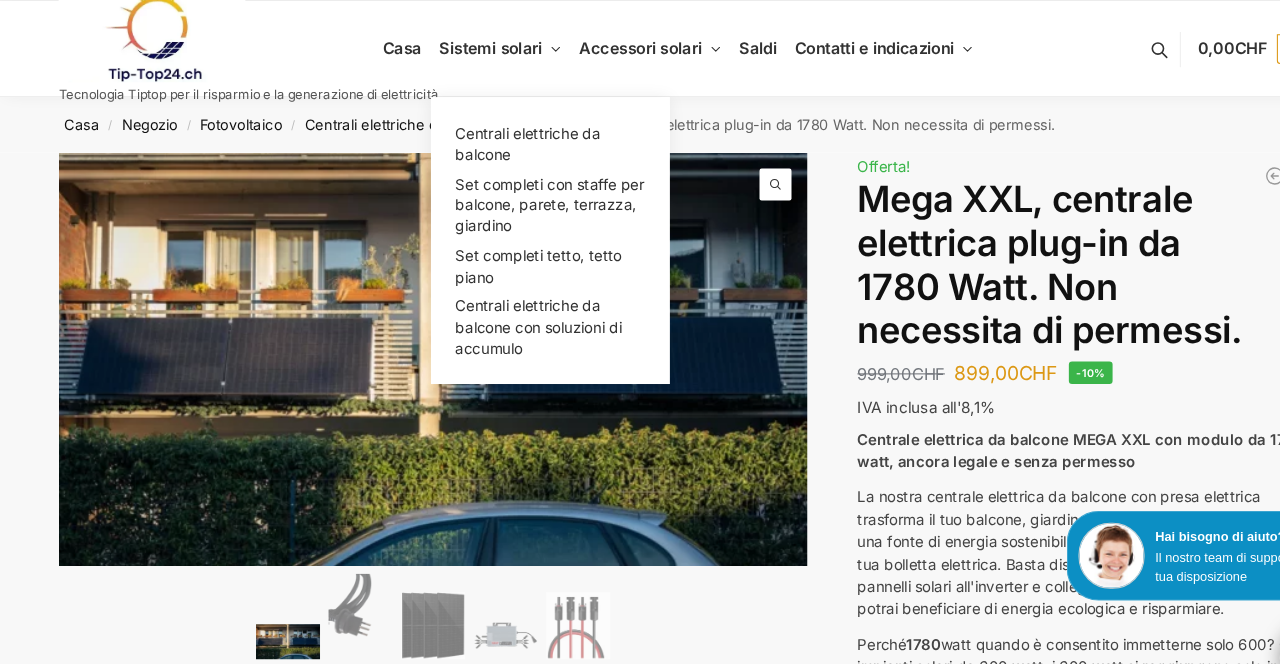 click on "Sistemi solari" at bounding box center (469, 46) 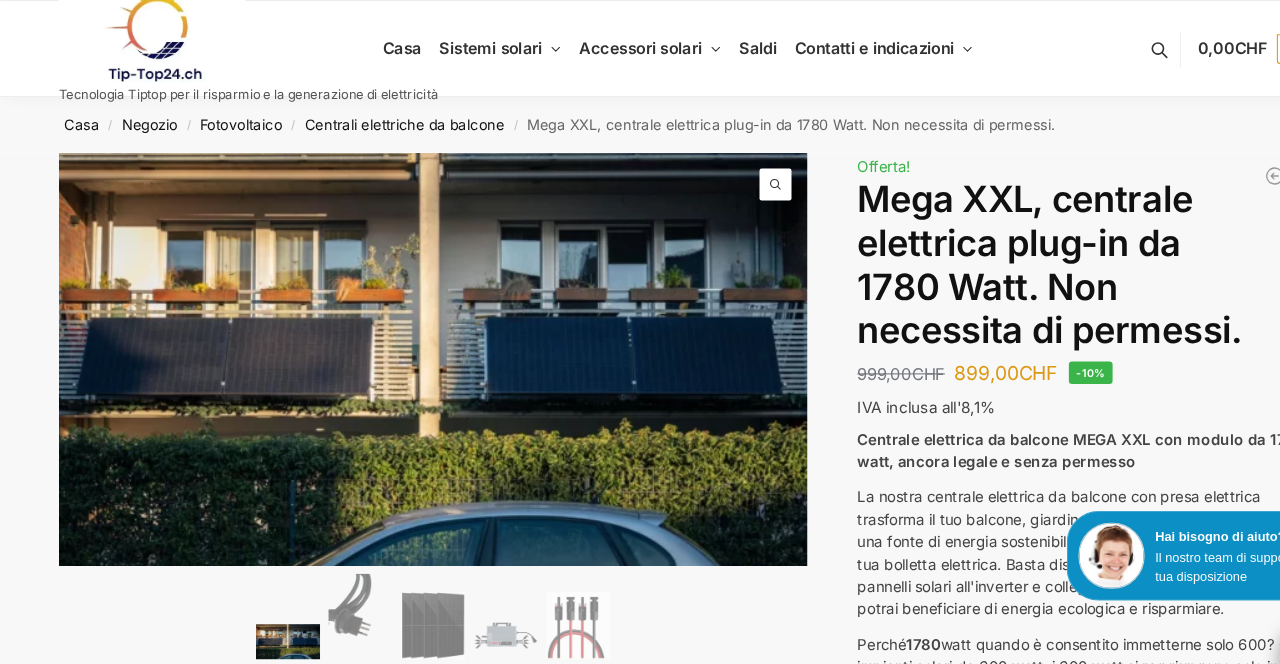 click at bounding box center (233, 36) 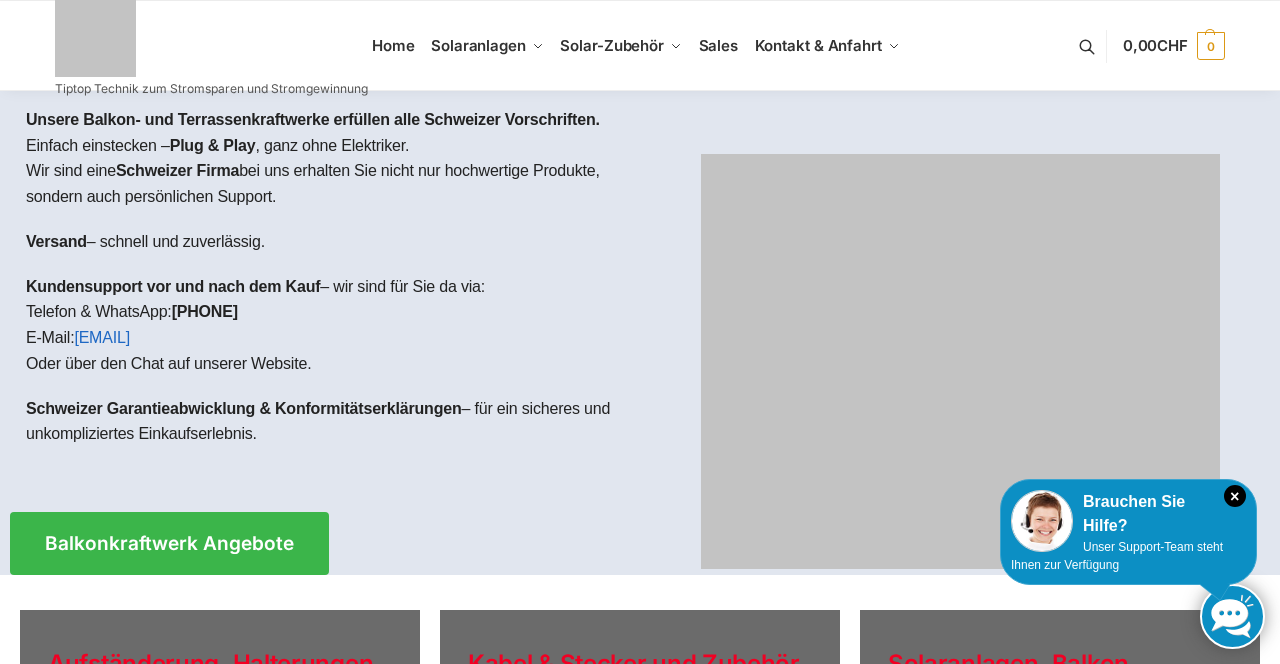 scroll, scrollTop: 0, scrollLeft: 0, axis: both 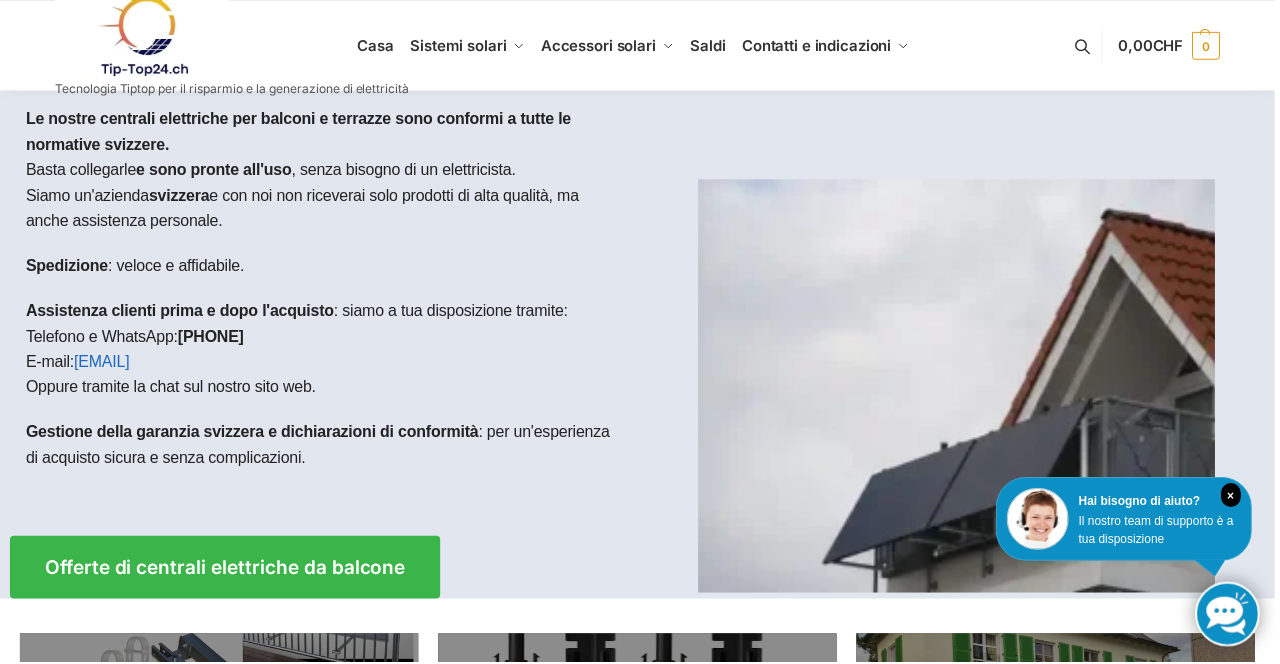 click at bounding box center [960, 346] 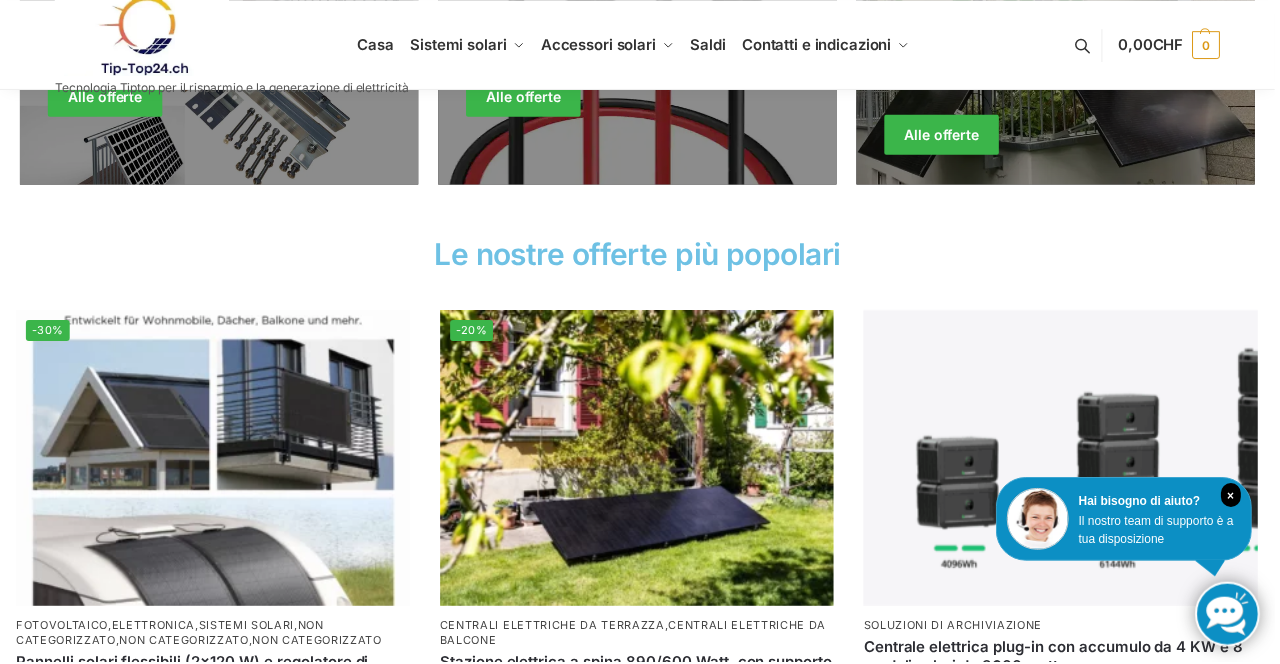 scroll, scrollTop: 644, scrollLeft: 0, axis: vertical 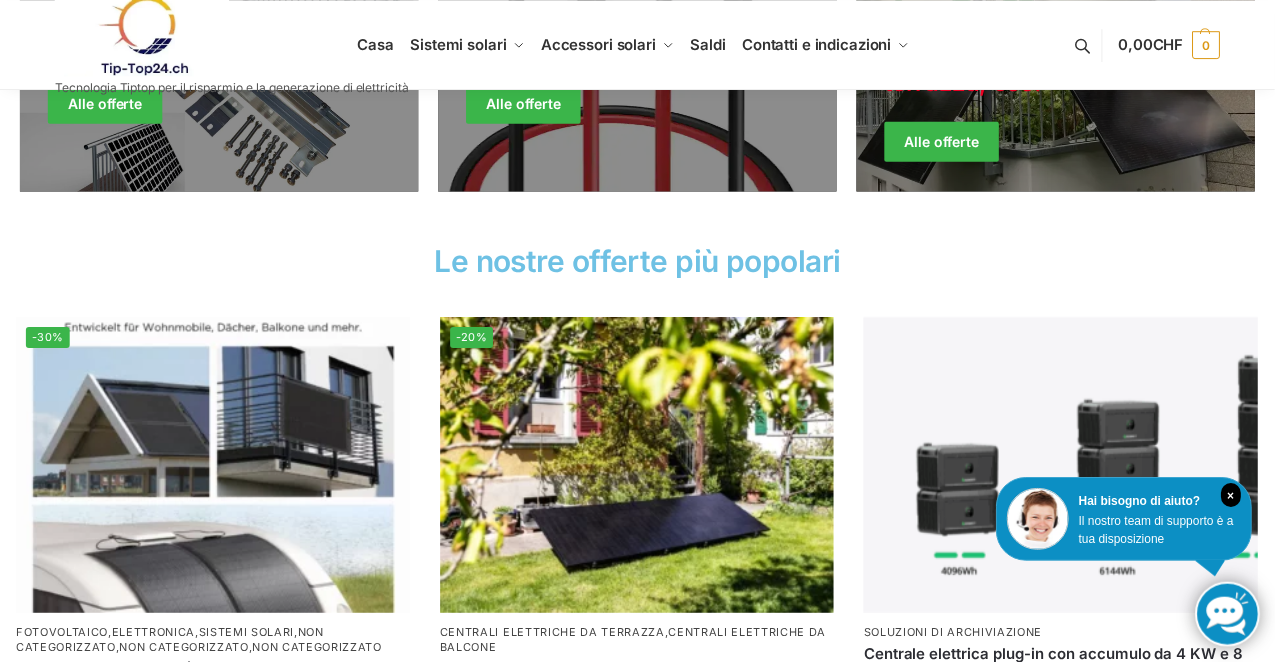 click on "Soluzioni di archiviazione Centrale elettrica plug-in con accumulo da 4 KW e 8 moduli solari da 3600 watt
3.999,00   CHF IVA inclusa all'8,1% Tempi di consegna:  2-3 giorni lavorativi Aggiungi al carrello" at bounding box center [1065, 565] 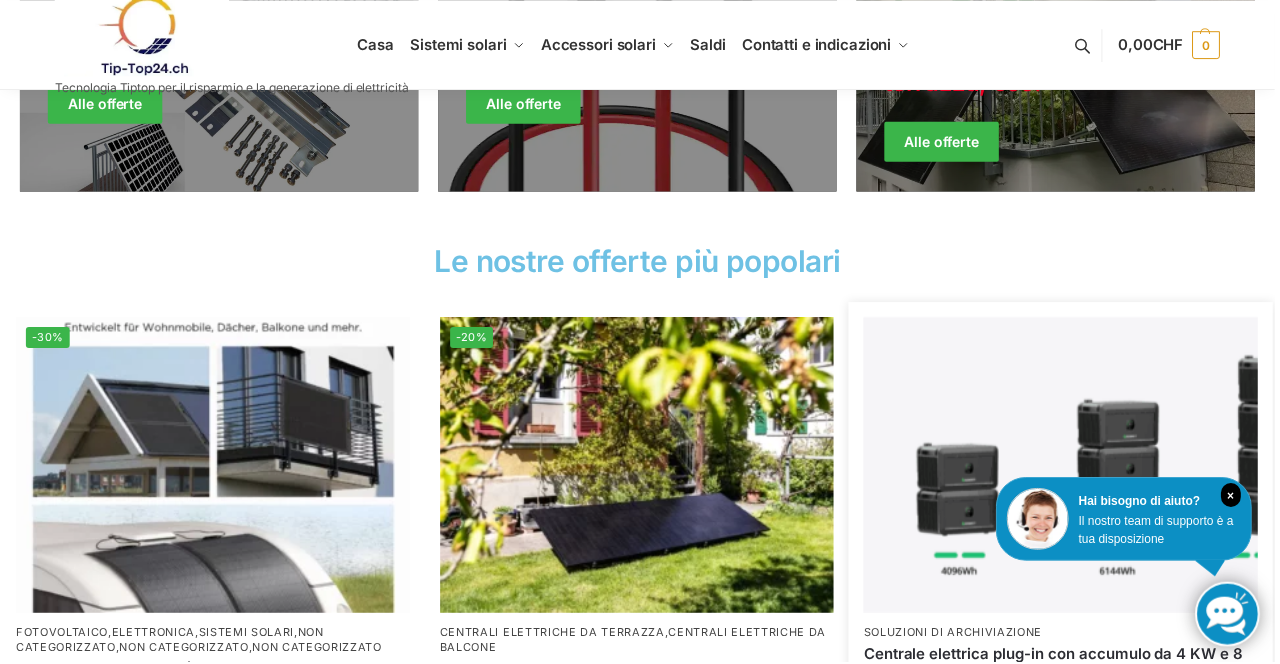 click at bounding box center [1065, 466] 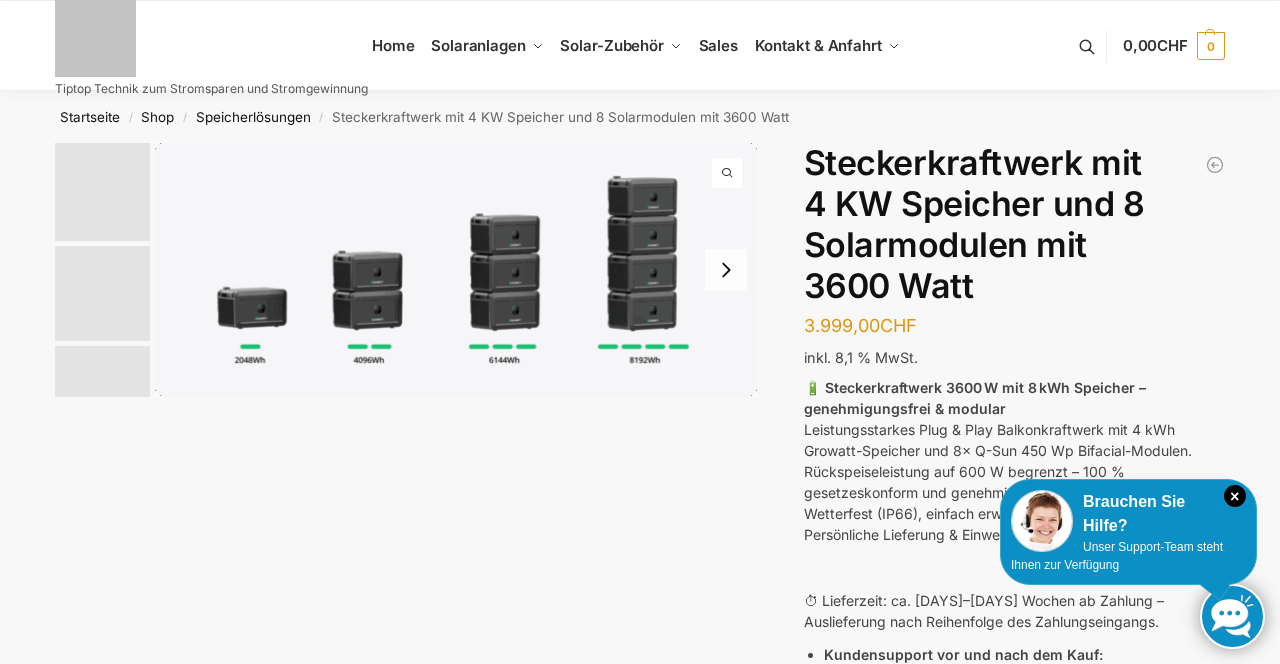 scroll, scrollTop: 0, scrollLeft: 0, axis: both 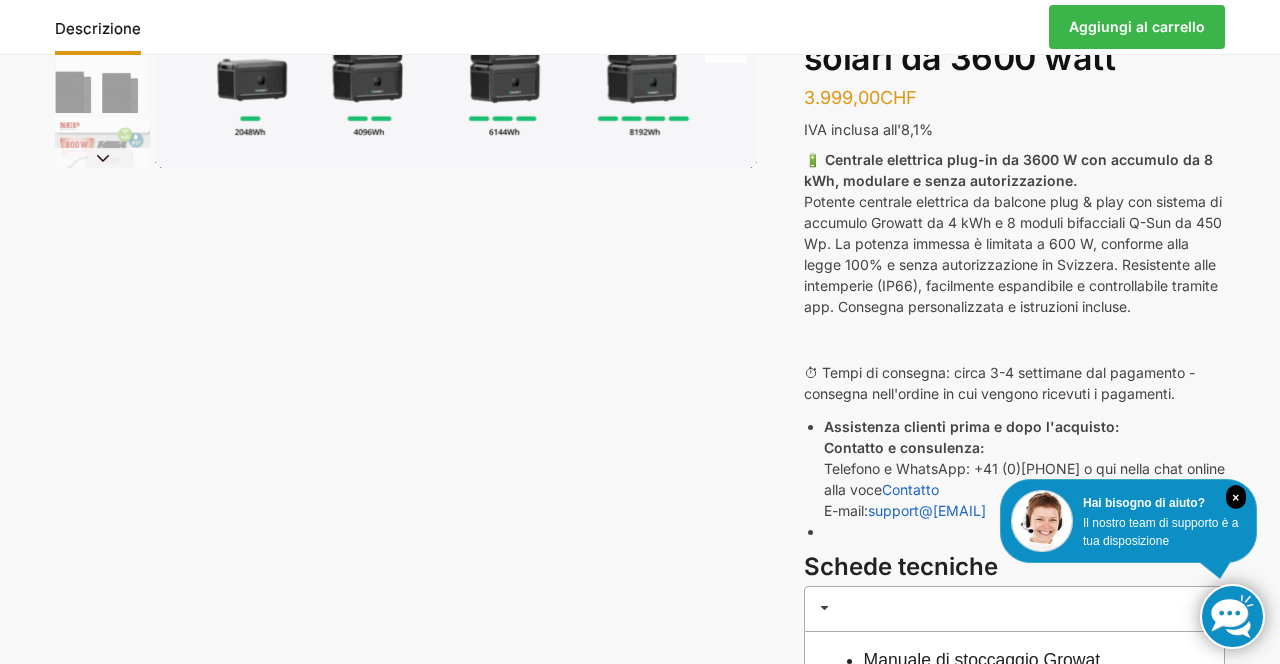 click on "Descrizione
3.999,00   CHF
Aggiungi al carrello
Centrale elettrica da balcone con modulo solare da 890 watt e accumulo Zendure da 1 kW/h
2.499,00   CHF   Prezzo originale: 2.499,00 CHF 1.599,00   CHF Il prezzo attuale è: 1.599,00 CHF.
Centrale elettrica plug-in con accumulo da 4 KW e 8 moduli solari da 3600 watt 3.999,00   CHF
IVA inclusa all'8,1% 🔋 Centrale elettrica plug-in da 3600 W con accumulo da 8 kWh, modulare e senza autorizzazione.  Potente centrale elettrica da balcone plug & play con sistema di accumulo Growatt da 4 kWh e 8 moduli bifacciali Q-Sun da 450 Wp. La potenza immessa è limitata a 600 W, conforme alla legge 100% e senza autorizzazione in Svizzera. Resistente alle intemperie (IP66), facilmente espandibile e controllabile tramite app. Consegna personalizzata e istruzioni incluse.   Assistenza clienti prima e dopo l'acquisto:
Contatto" at bounding box center (640, 1585) 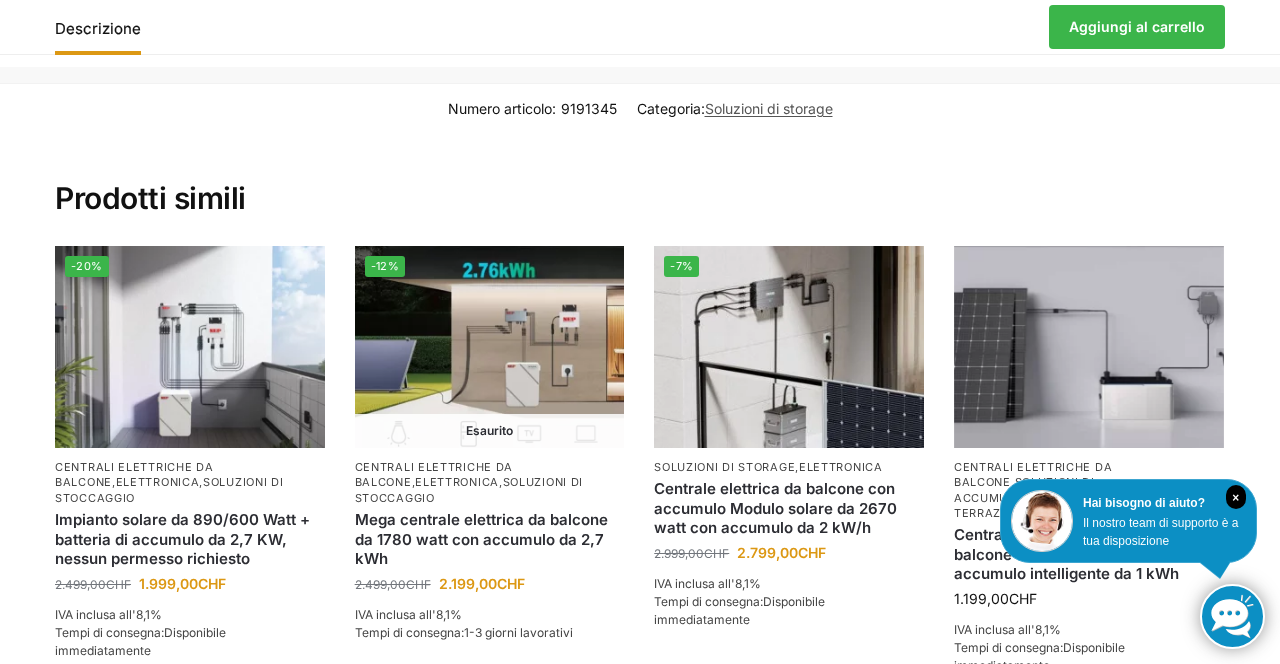 scroll, scrollTop: 2783, scrollLeft: 0, axis: vertical 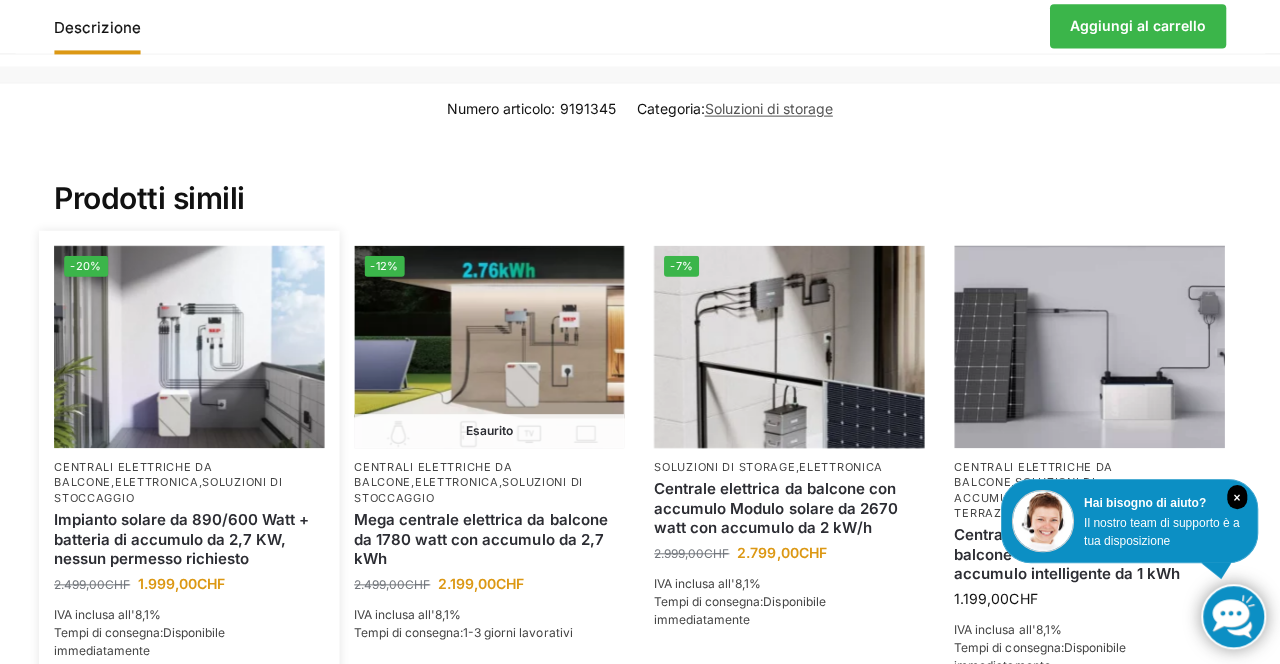 click at bounding box center [190, 347] 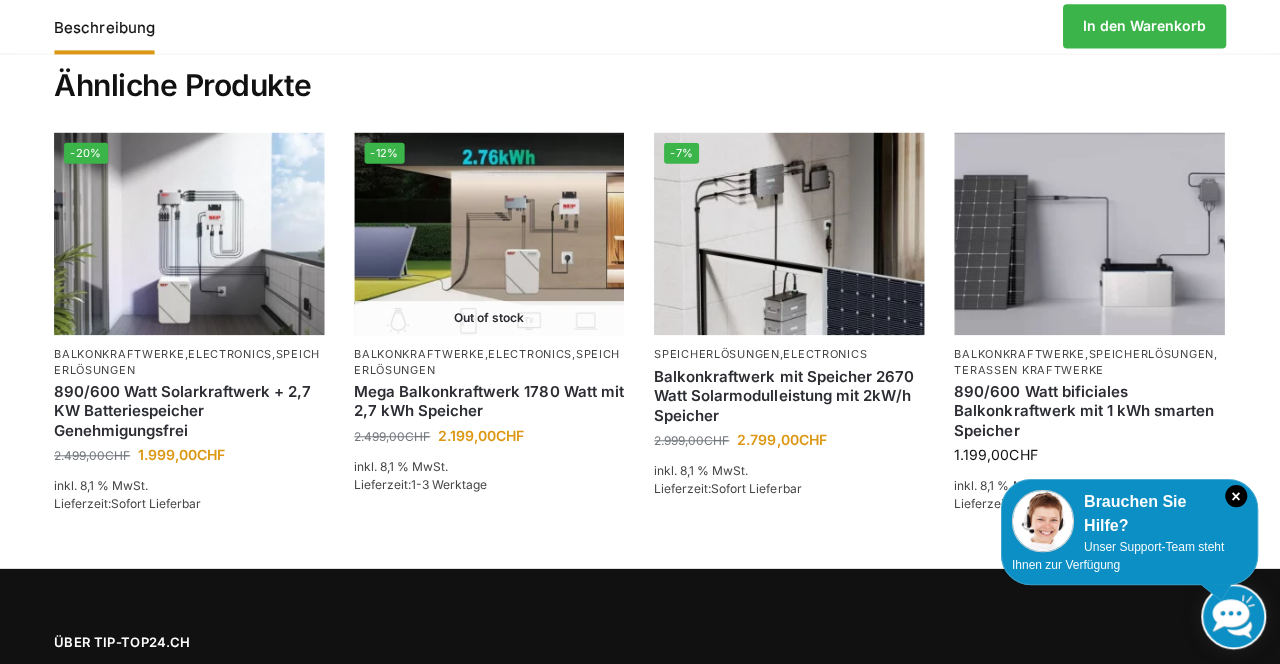 scroll, scrollTop: 2910, scrollLeft: 0, axis: vertical 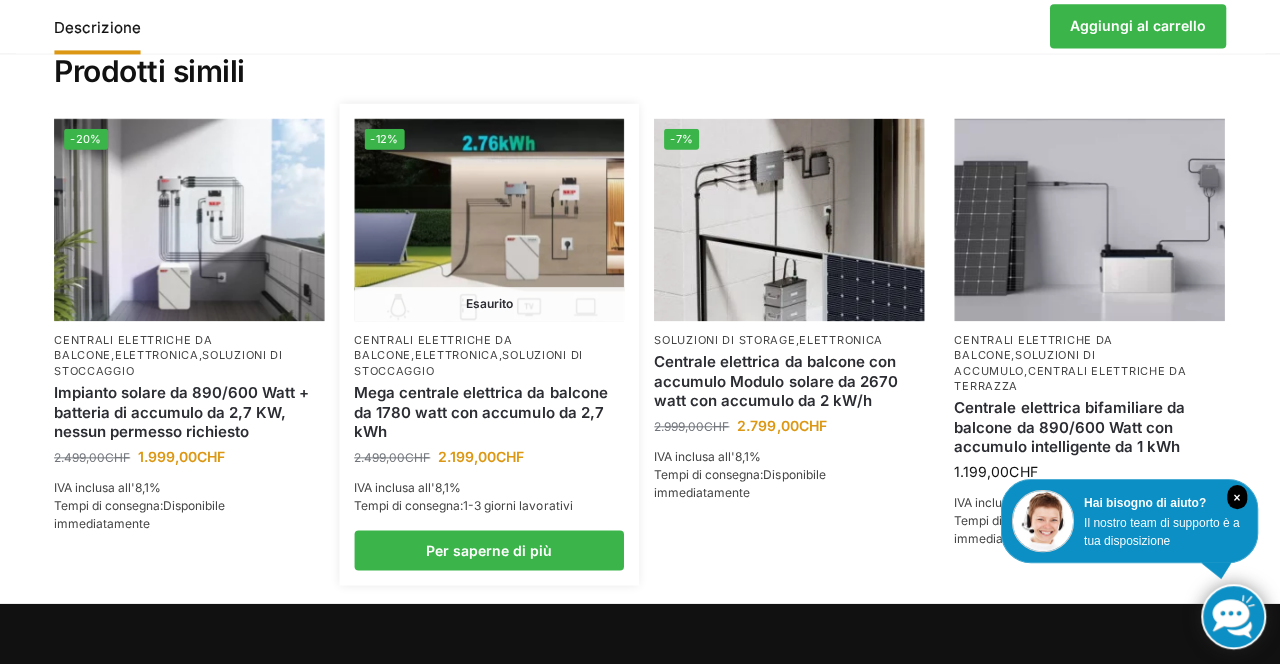 click at bounding box center [490, 220] 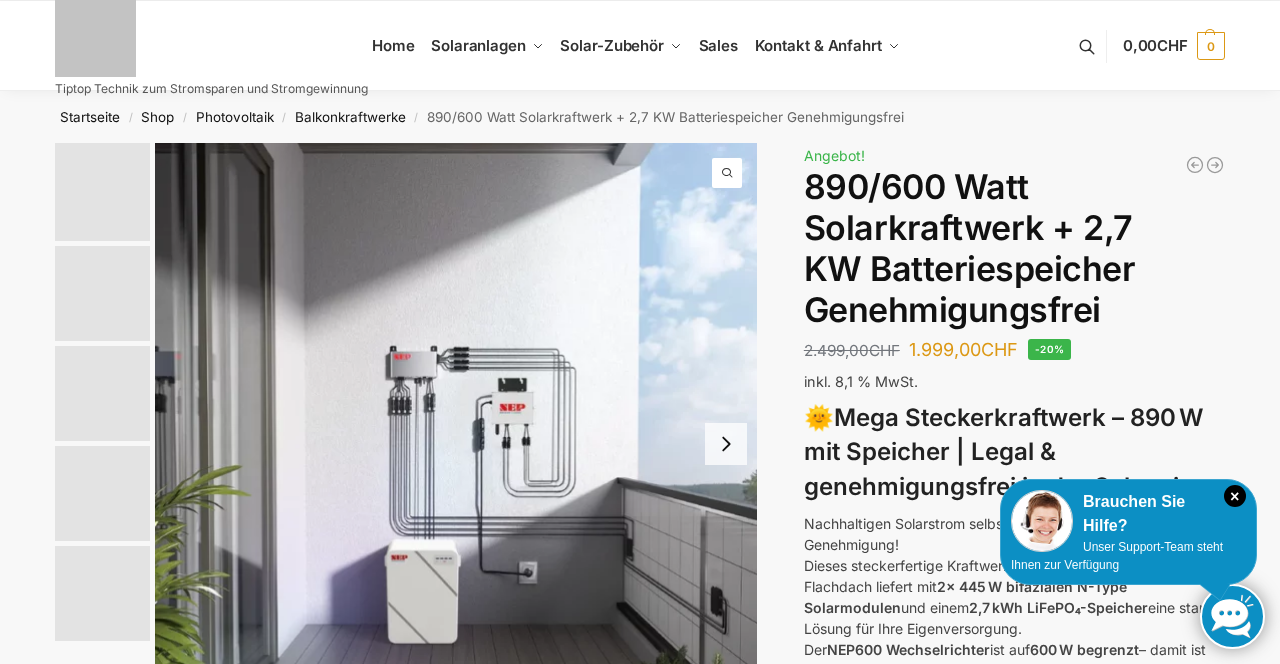 scroll, scrollTop: 0, scrollLeft: 0, axis: both 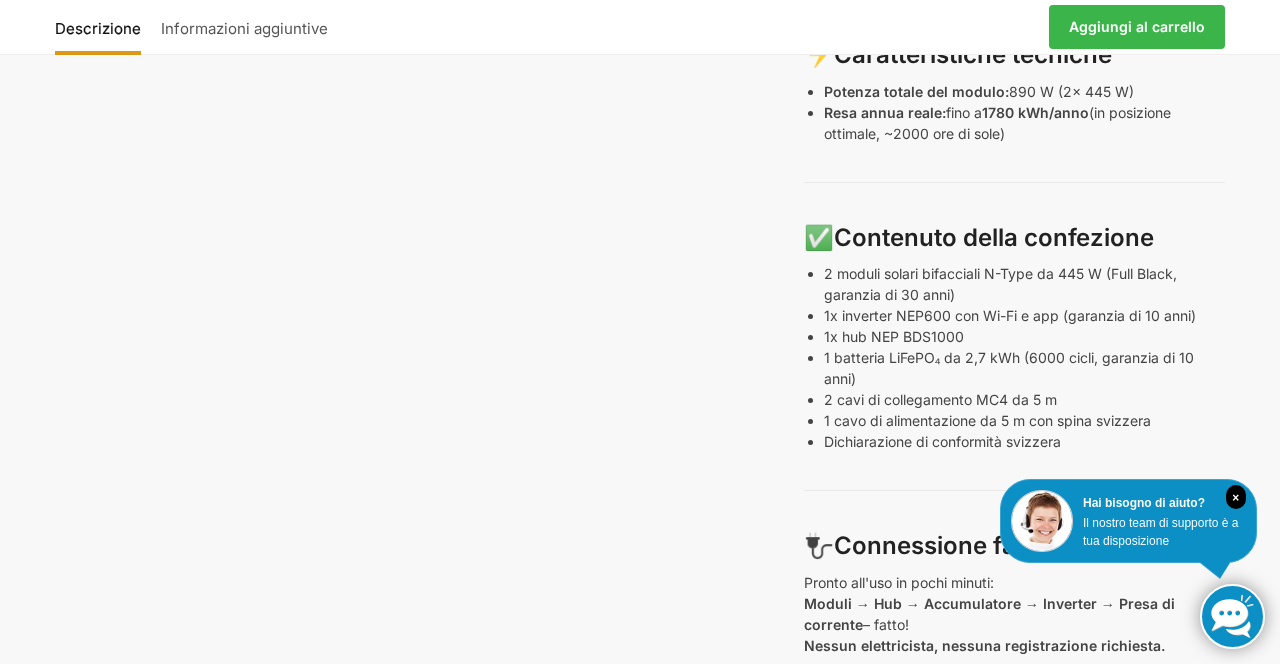 click on "Descrizione
Informazioni aggiuntive
2.499,00   CHF   Prezzo originale: 2.499,00 CHF 1.999,00   CHF Il prezzo attuale è: 1.999,00 CHF.
Aggiungi al carrello
Centrale elettrica da balcone 405/600 watt espandibile
375,00   CHF   Prezzo originale: 375,00 CHF 295,00   CHF Il prezzo attuale è: 295,00 CHF.
Centrale elettrica da balcone con accumulo Modulo solare da 2670 watt con accumulo da 2 kW/h
2.999,00   CHF   Prezzo originale: 2.999,00 CHF 2.799,00   CHF Il prezzo attuale è: 2.799,00 CHF.
Offerta! Impianto solare da 890/600 Watt + batteria di accumulo da 2,7 KW, nessun permesso richiesto 2.499,00   CHF   Prezzo originale: 2.499,00 CHF 1.999,00   CHF Il prezzo attuale è: 1.999,00 CHF.
-20%
IVA inclusa all'8,1% 🌞   e un   . L'  inverter NEP600  è   . ⚡" at bounding box center [640, 286] 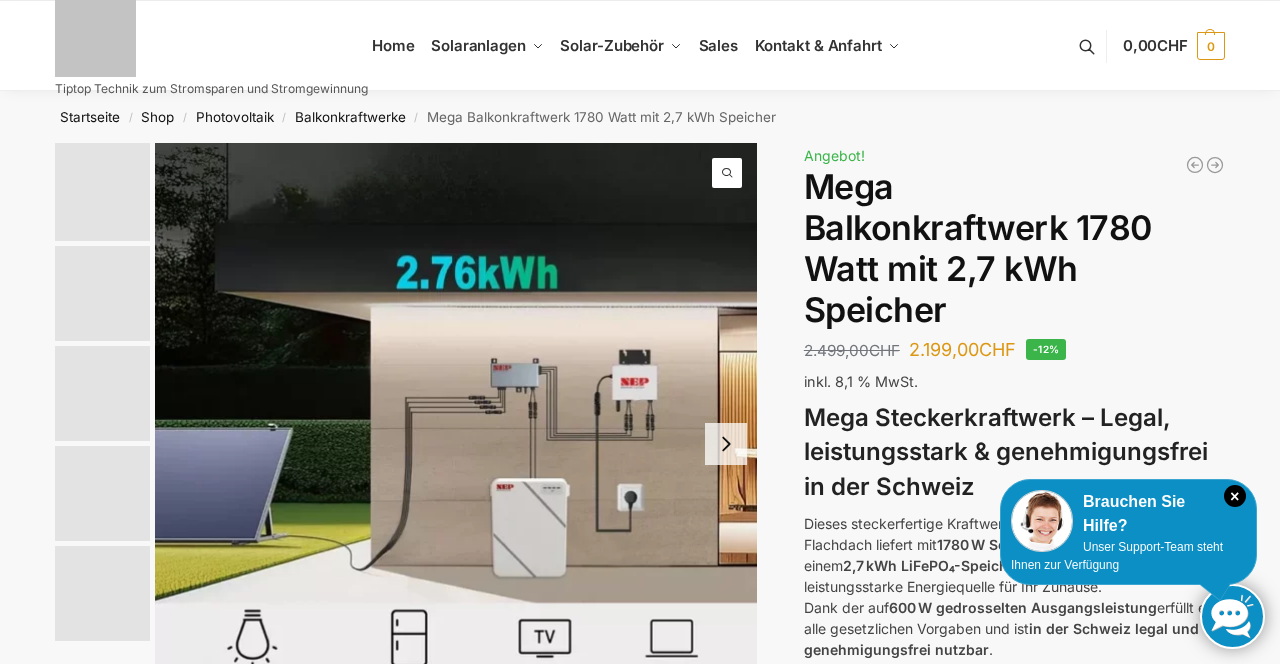scroll, scrollTop: 0, scrollLeft: 0, axis: both 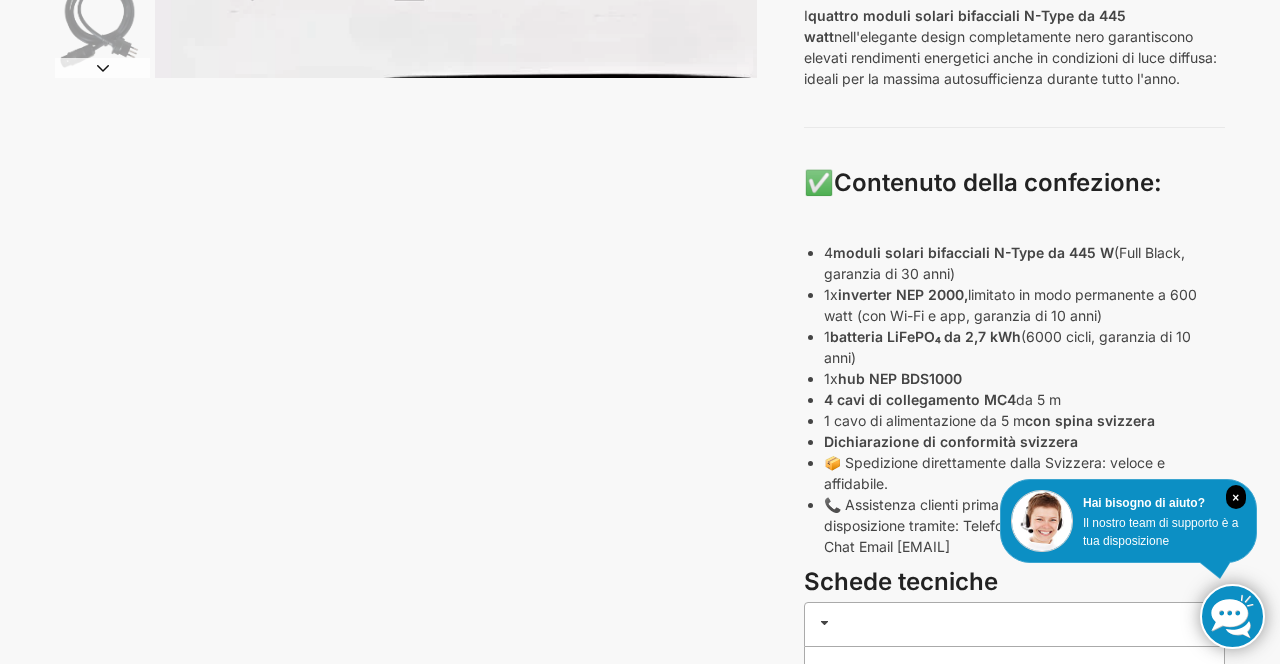 click on "Centrale elettrica da balcone 405/600 watt espandibile
375,00   CHF   Prezzo originale: 375,00 CHF 295,00   CHF Il prezzo attuale è: 295,00 CHF.
Impianto solare da 890/600 Watt + batteria di accumulo da 2,7 KW, nessun permesso richiesto
2.499,00   CHF   Prezzo originale: 2.499,00 CHF 1.999,00   CHF Il prezzo attuale è: 1.999,00 CHF.
Offerta! Mega centrale elettrica da balcone da 1780 watt con accumulo da 2,7 kWh 2.499,00   CHF   Prezzo originale: 2.499,00 CHF 2.199,00   CHF Il prezzo attuale è: 2.199,00 CHF.
-12%
IVA inclusa all'8,1% Mega centrale elettrica plug-in: legale, potente e senza permessi in Svizzera Questa stazione di energia elettrica a spina per balconi, giardini o tetti piani, con i suoi  1780 W di potenza del modulo solare  e un  sistema di accumulo LiFePO₄ da 2,7 kWh, Grazie alla   . I  ✅    4" at bounding box center [640, 1350] 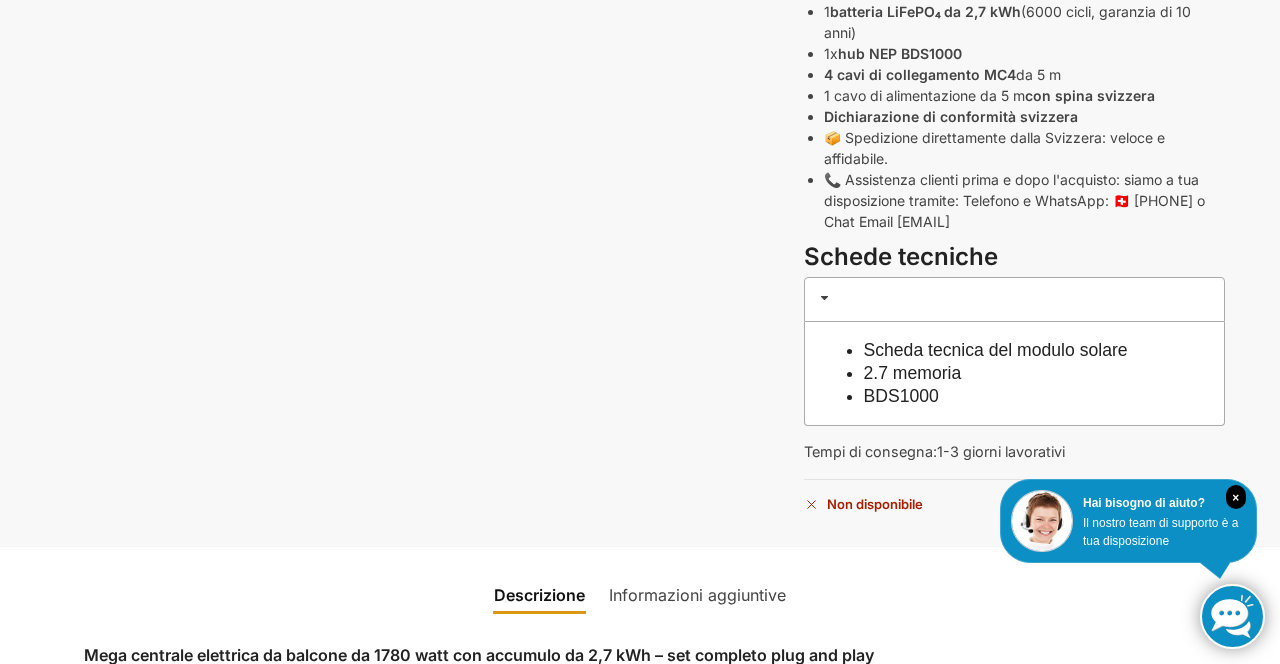 scroll, scrollTop: 998, scrollLeft: 0, axis: vertical 